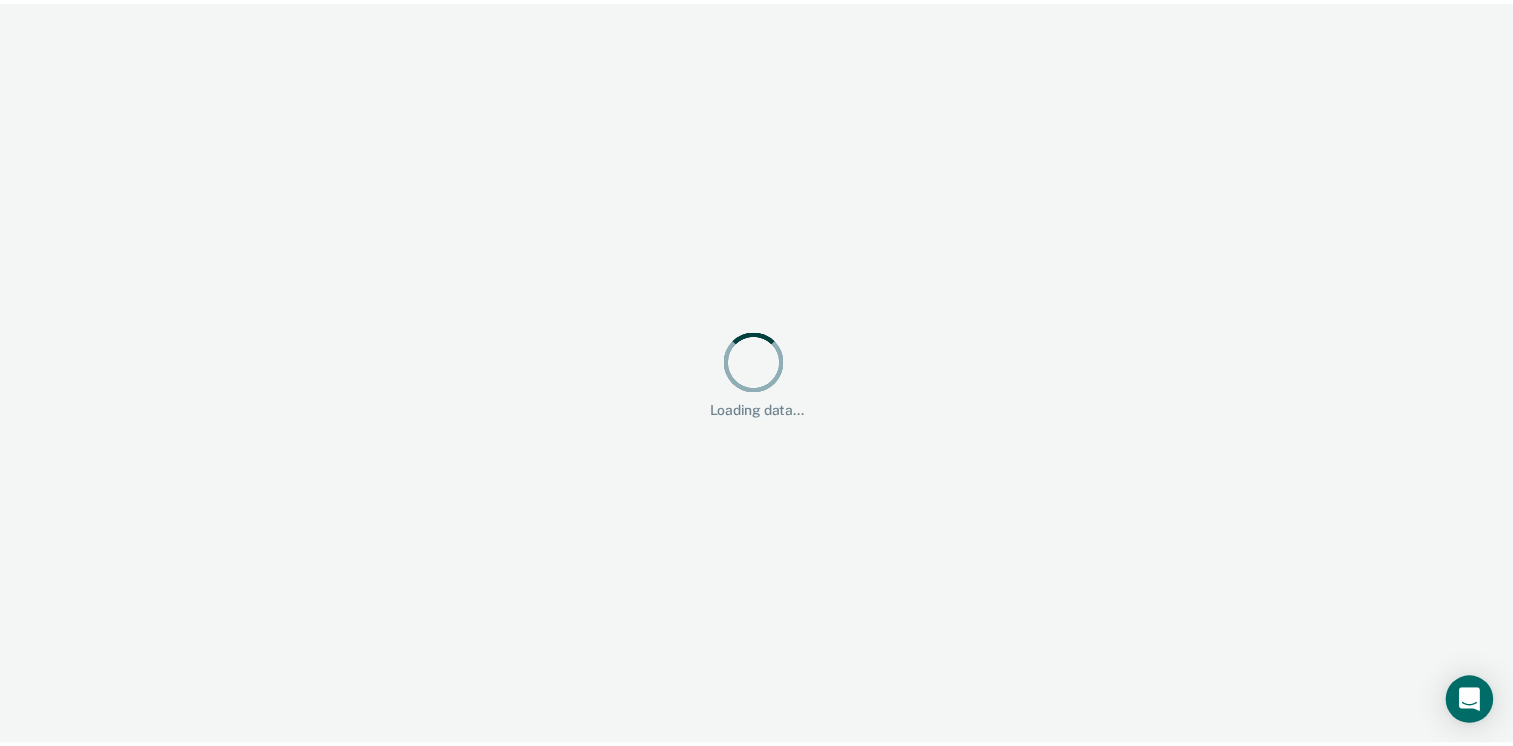 scroll, scrollTop: 0, scrollLeft: 0, axis: both 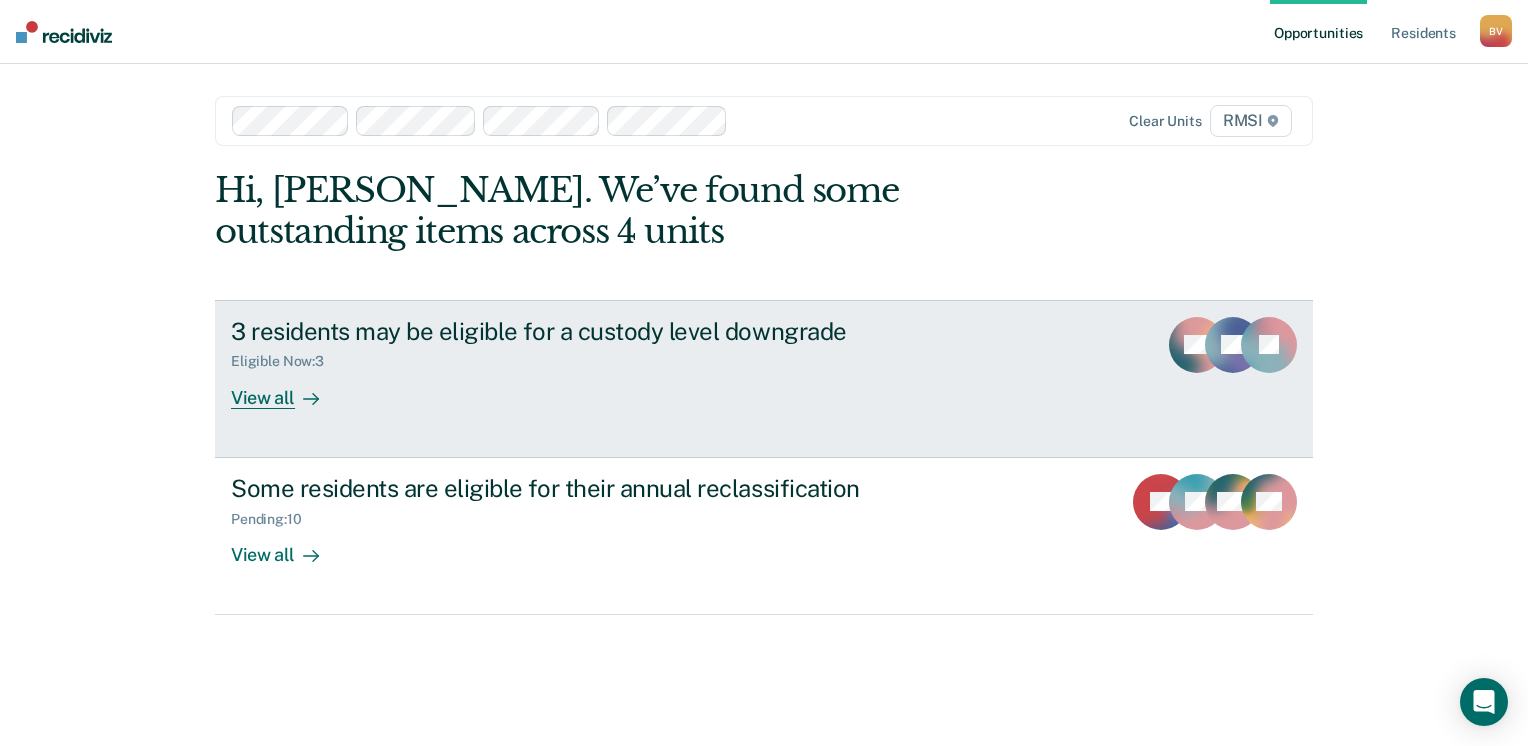 click 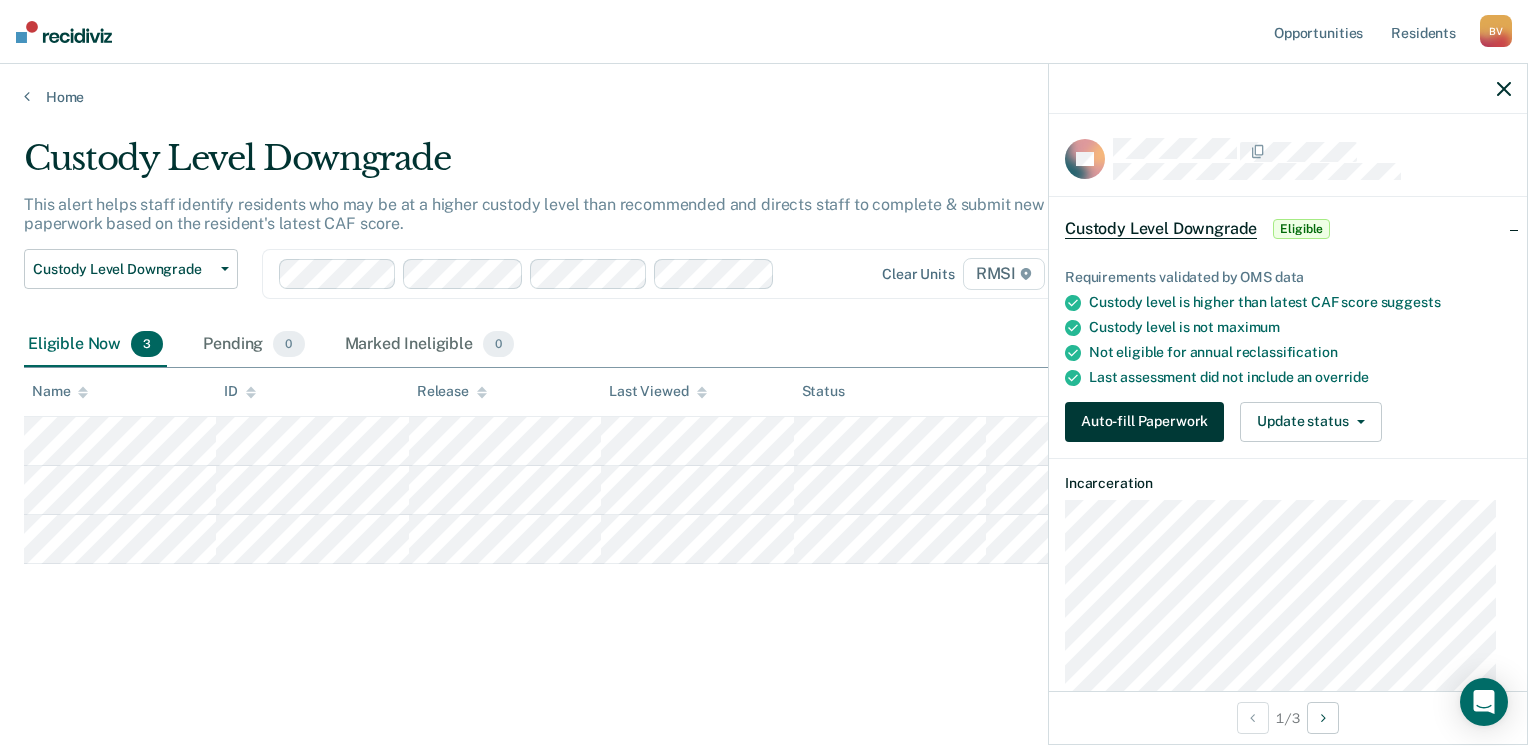 click on "Auto-fill Paperwork" at bounding box center (1144, 422) 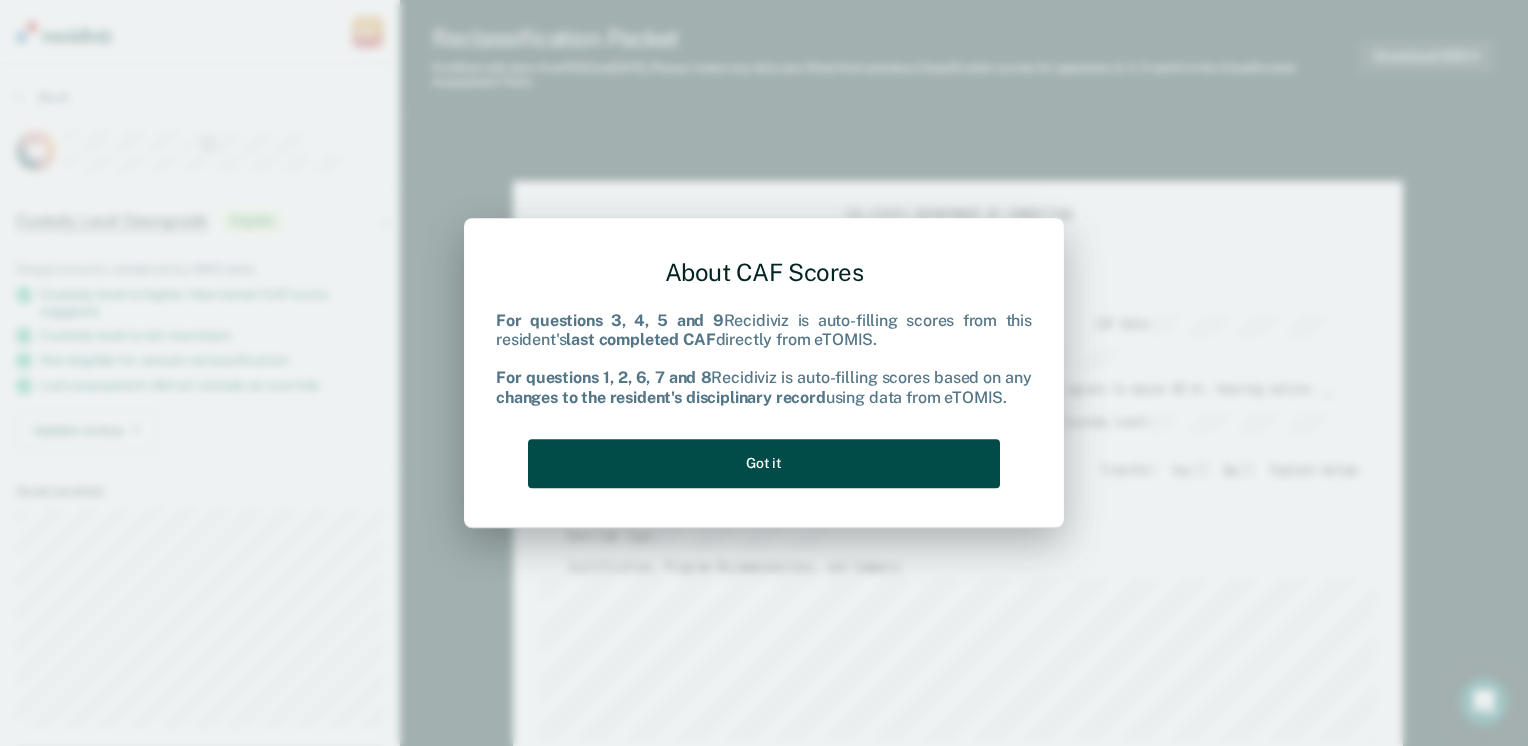 click on "Got it" at bounding box center (764, 463) 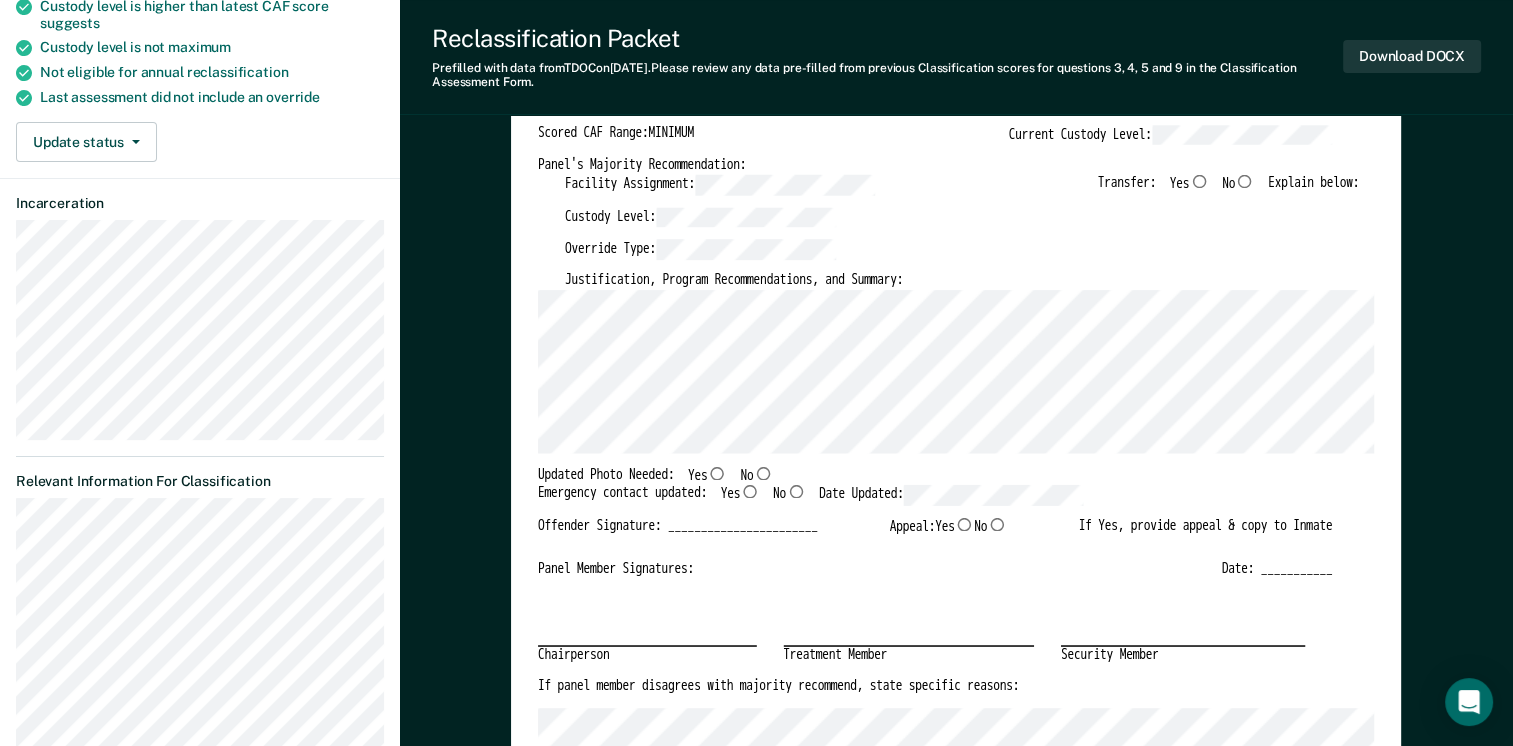 scroll, scrollTop: 300, scrollLeft: 0, axis: vertical 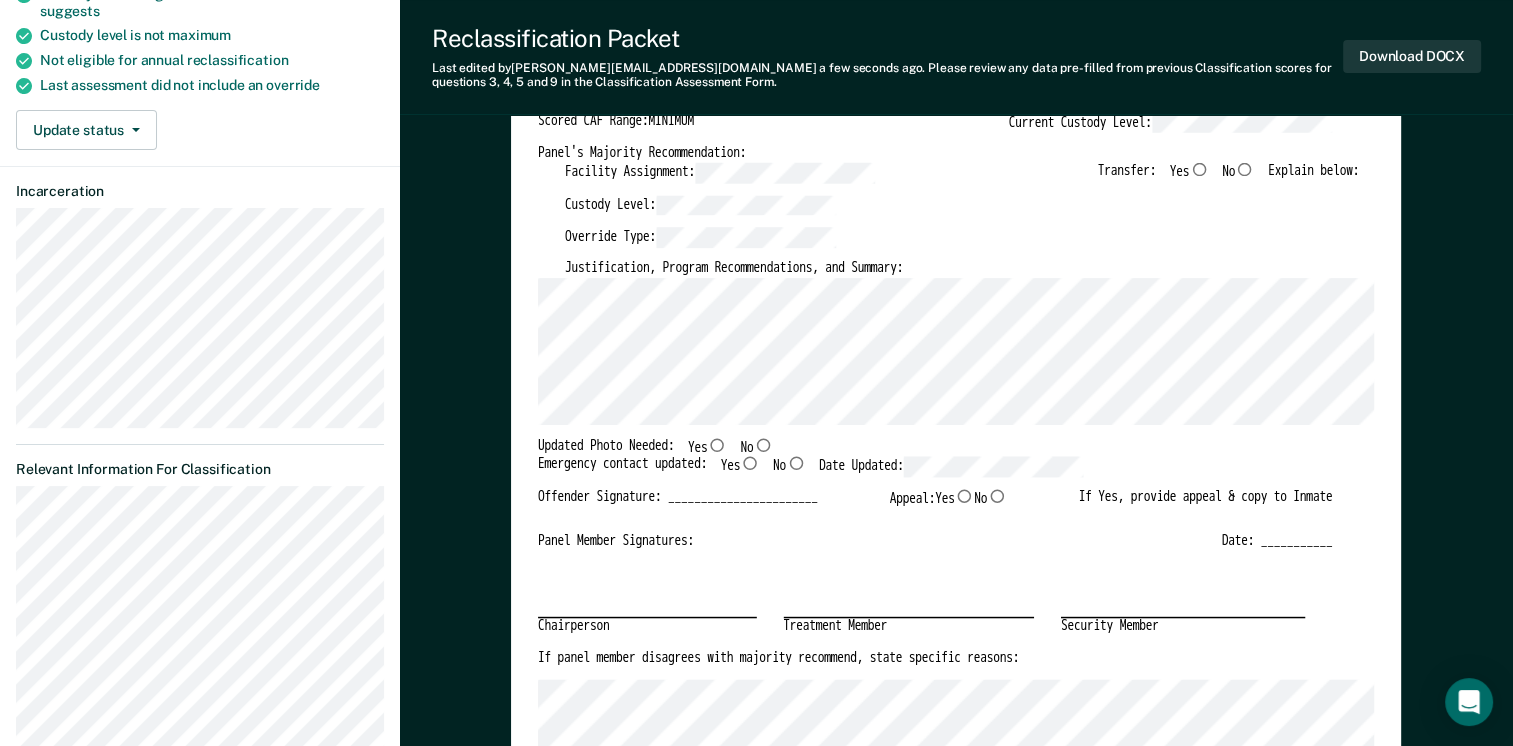 click on "No" at bounding box center (763, 443) 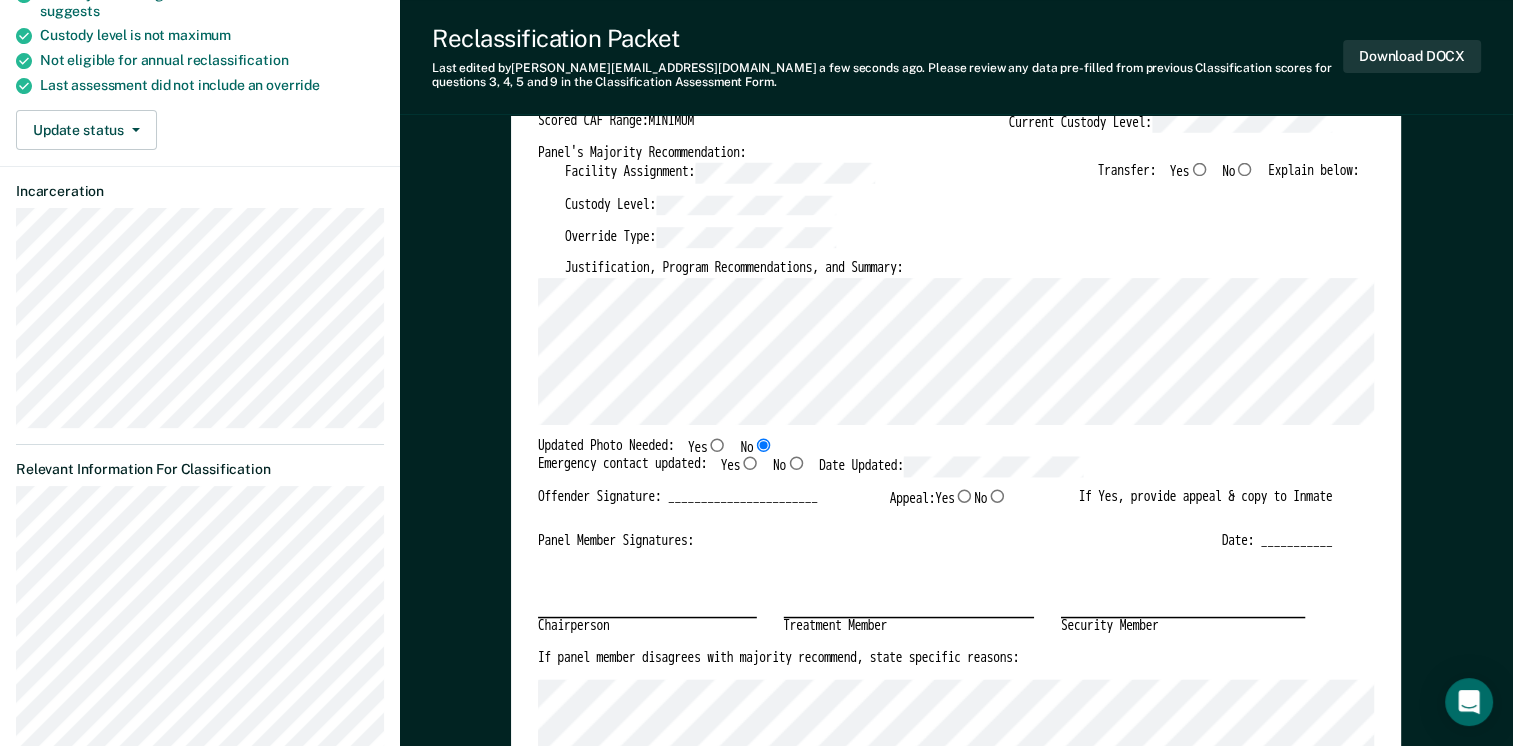 type on "x" 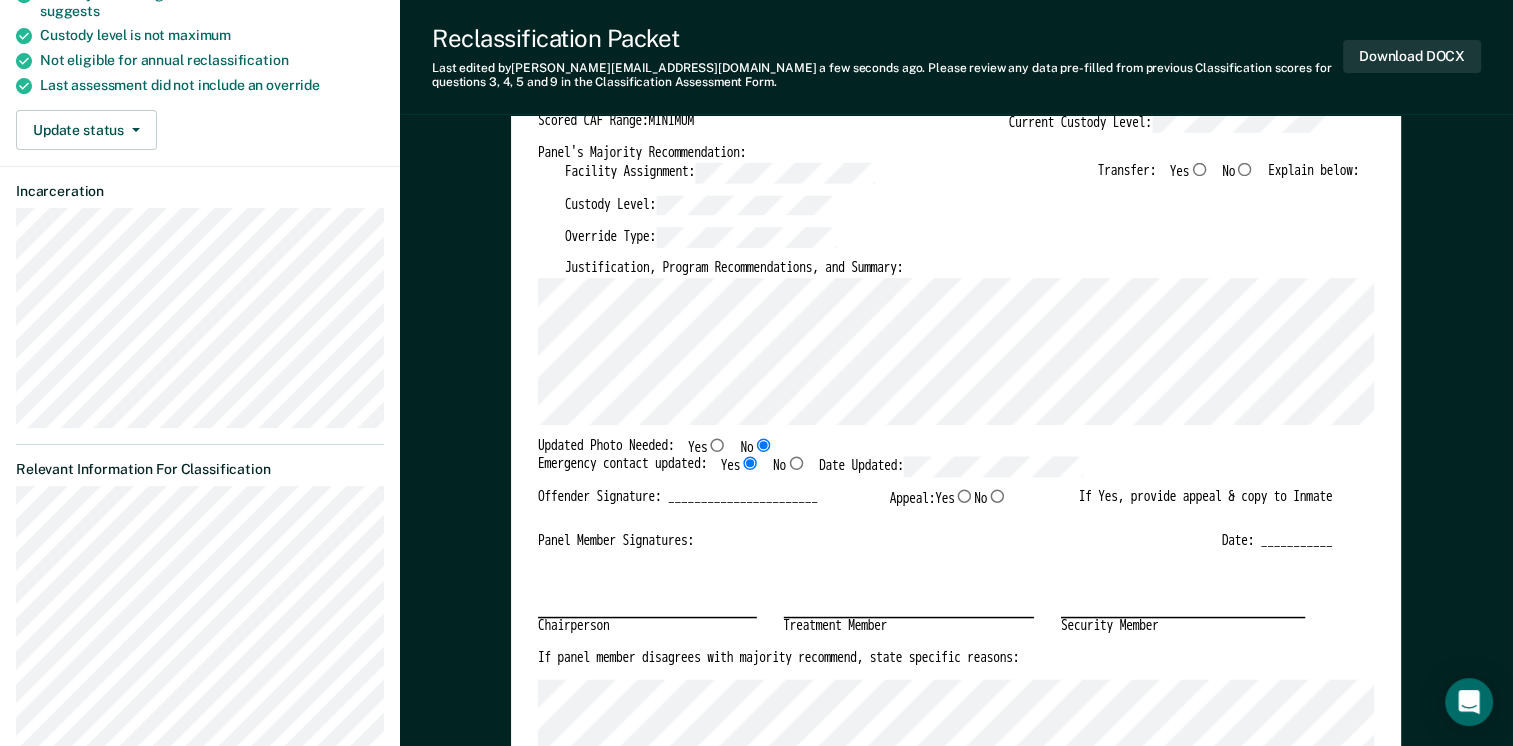 type on "x" 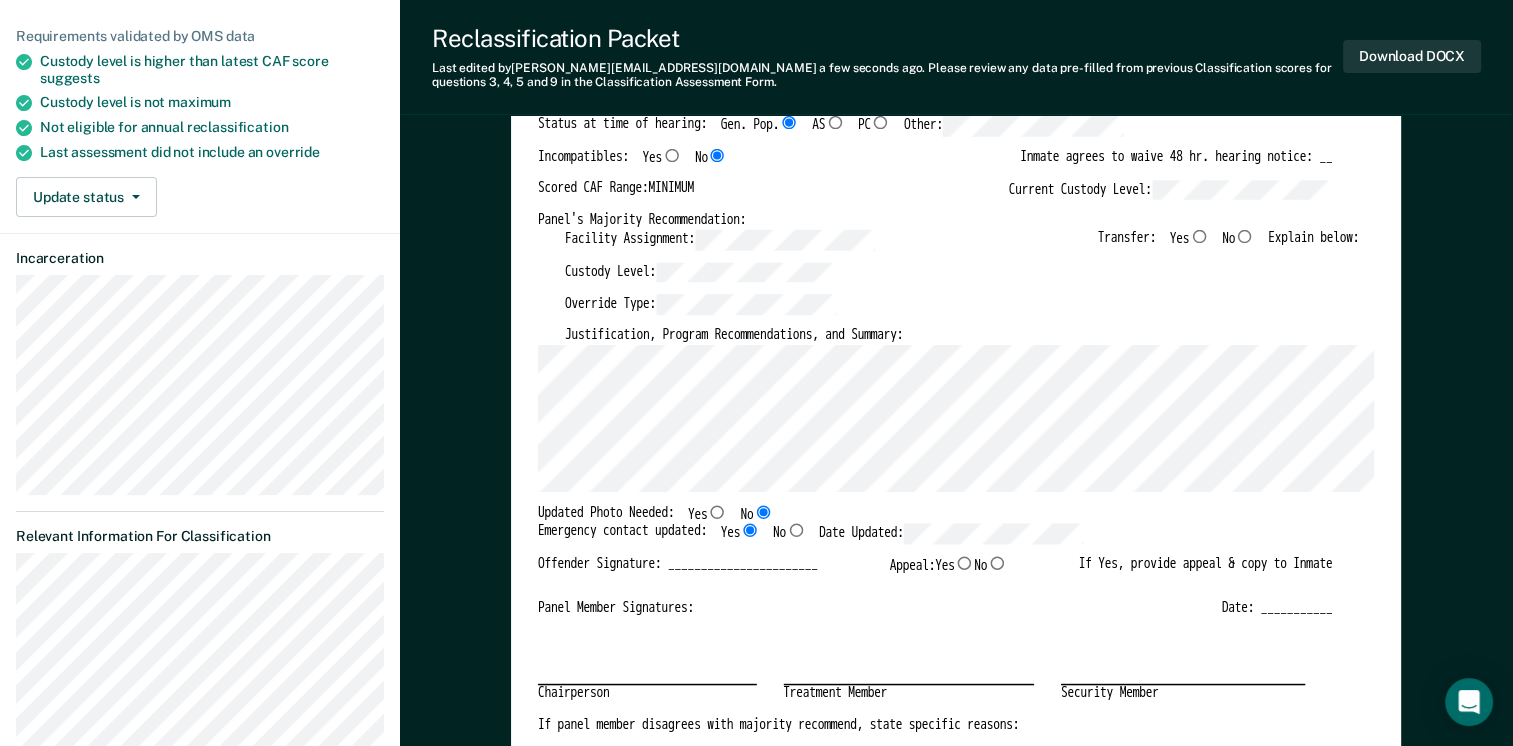 scroll, scrollTop: 200, scrollLeft: 0, axis: vertical 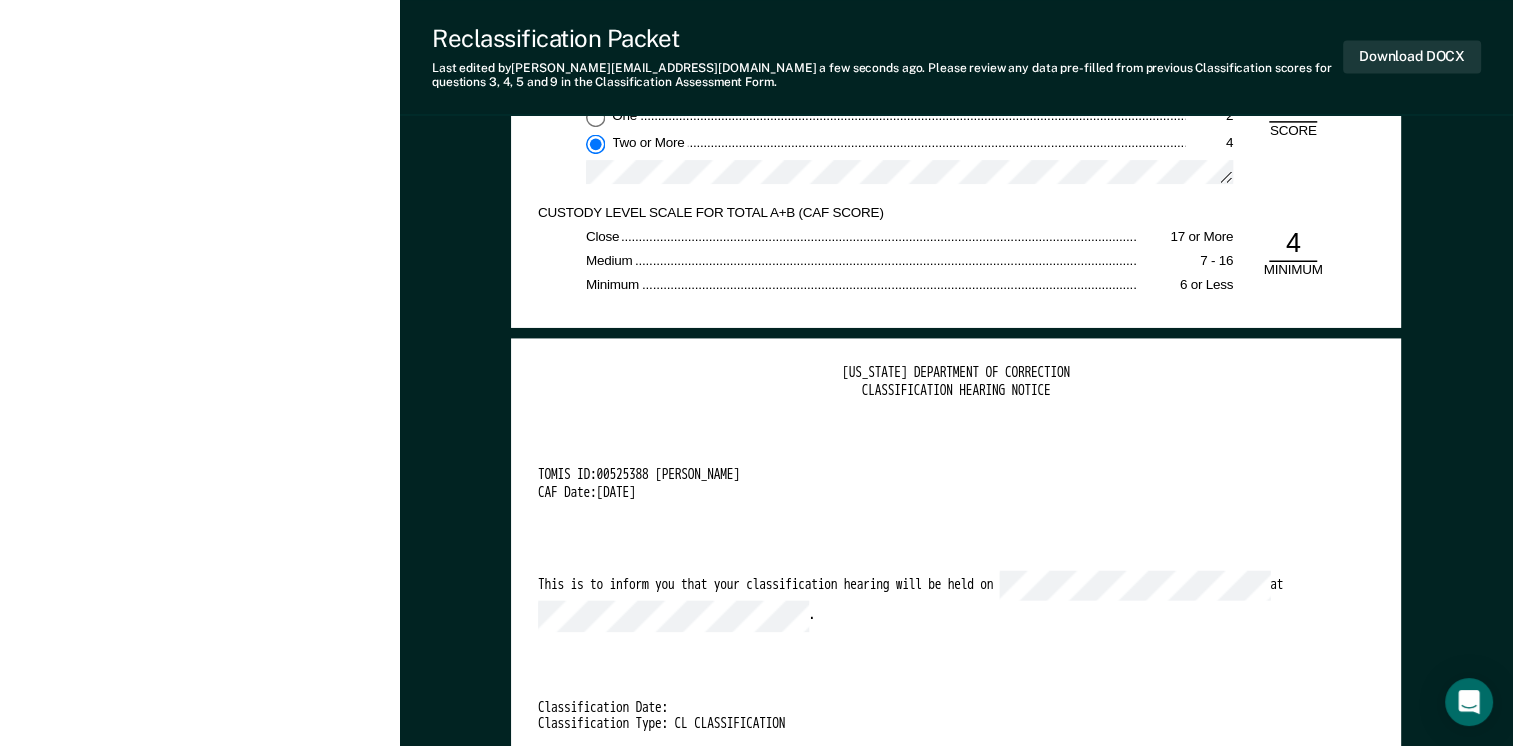 click on "CAF Date:  [DATE]" at bounding box center (935, 494) 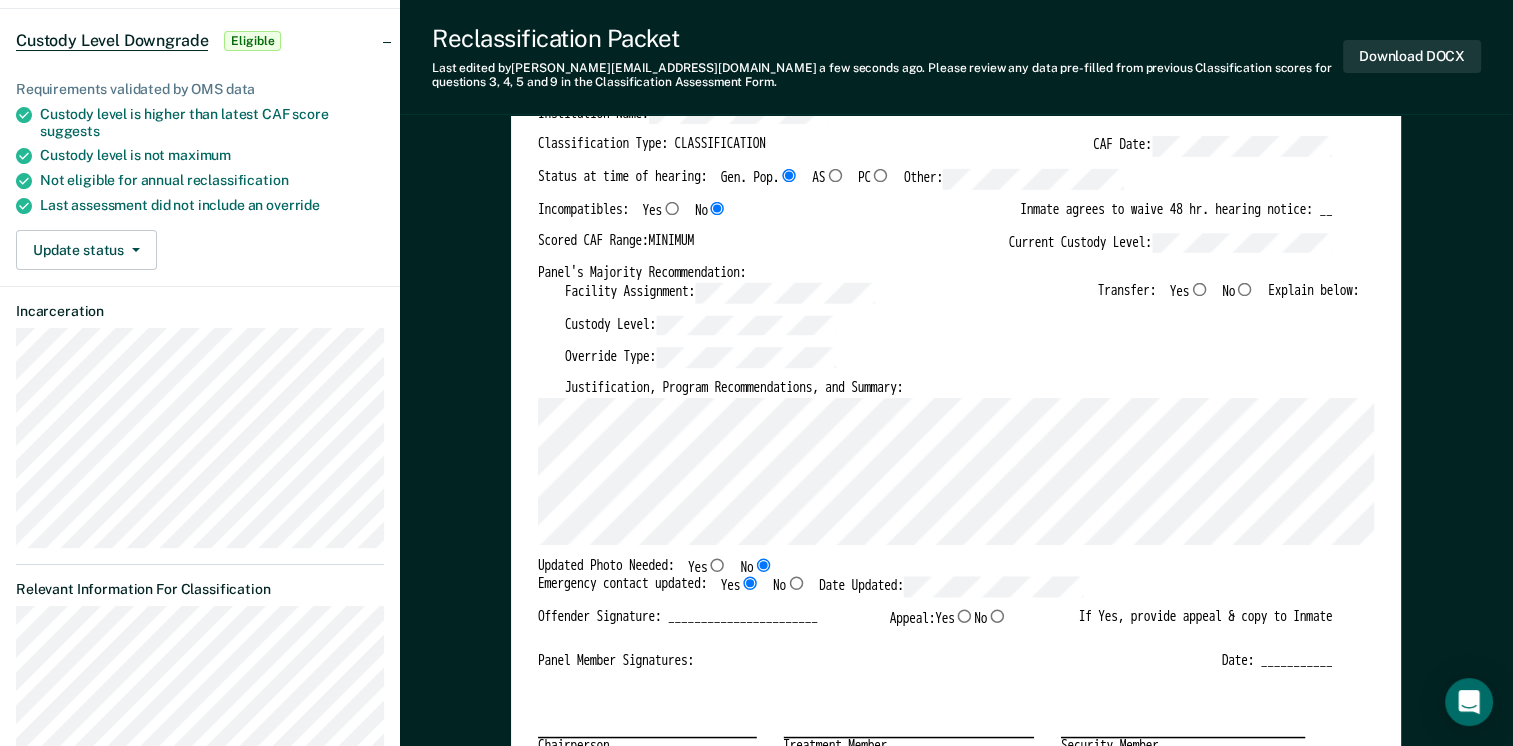 scroll, scrollTop: 0, scrollLeft: 0, axis: both 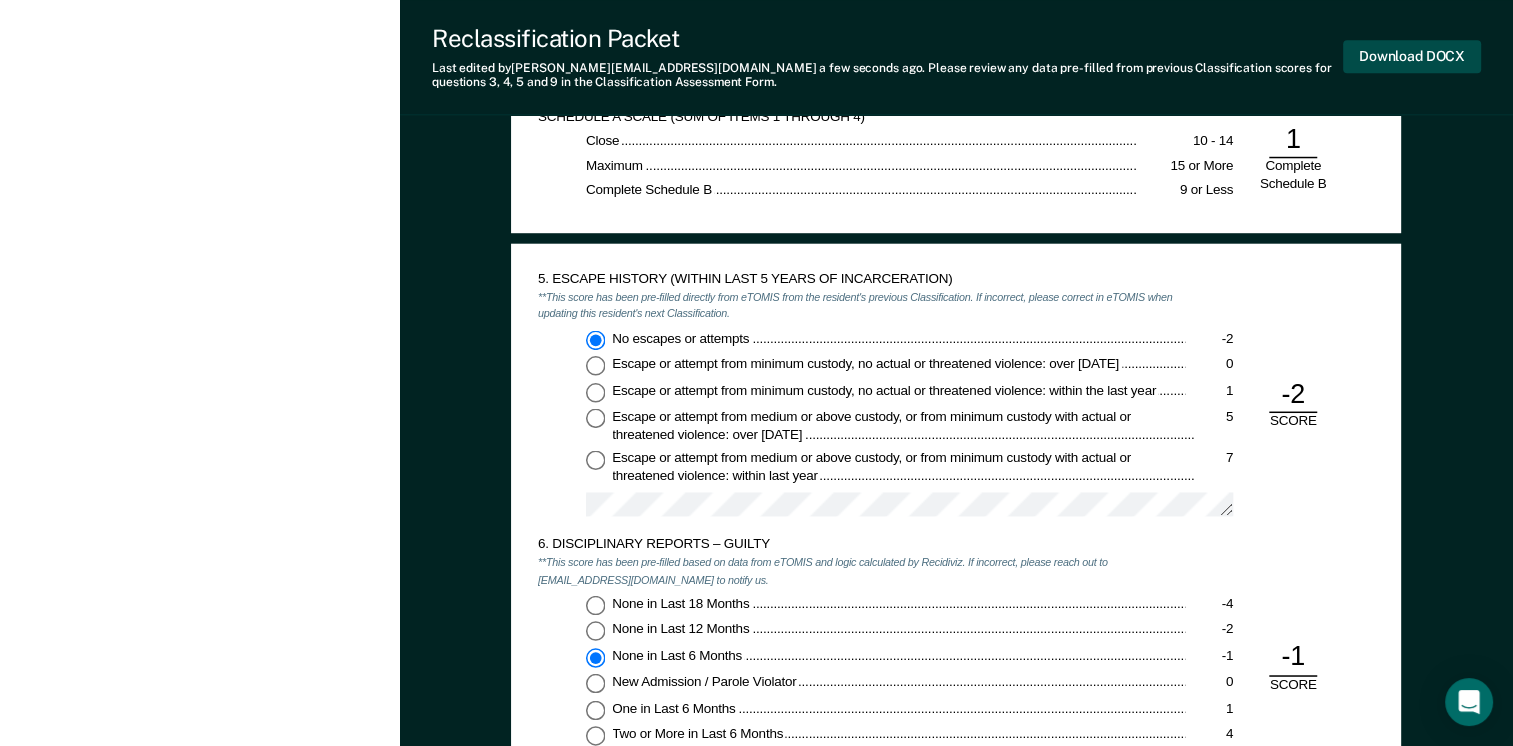 click on "Download DOCX" at bounding box center (1412, 56) 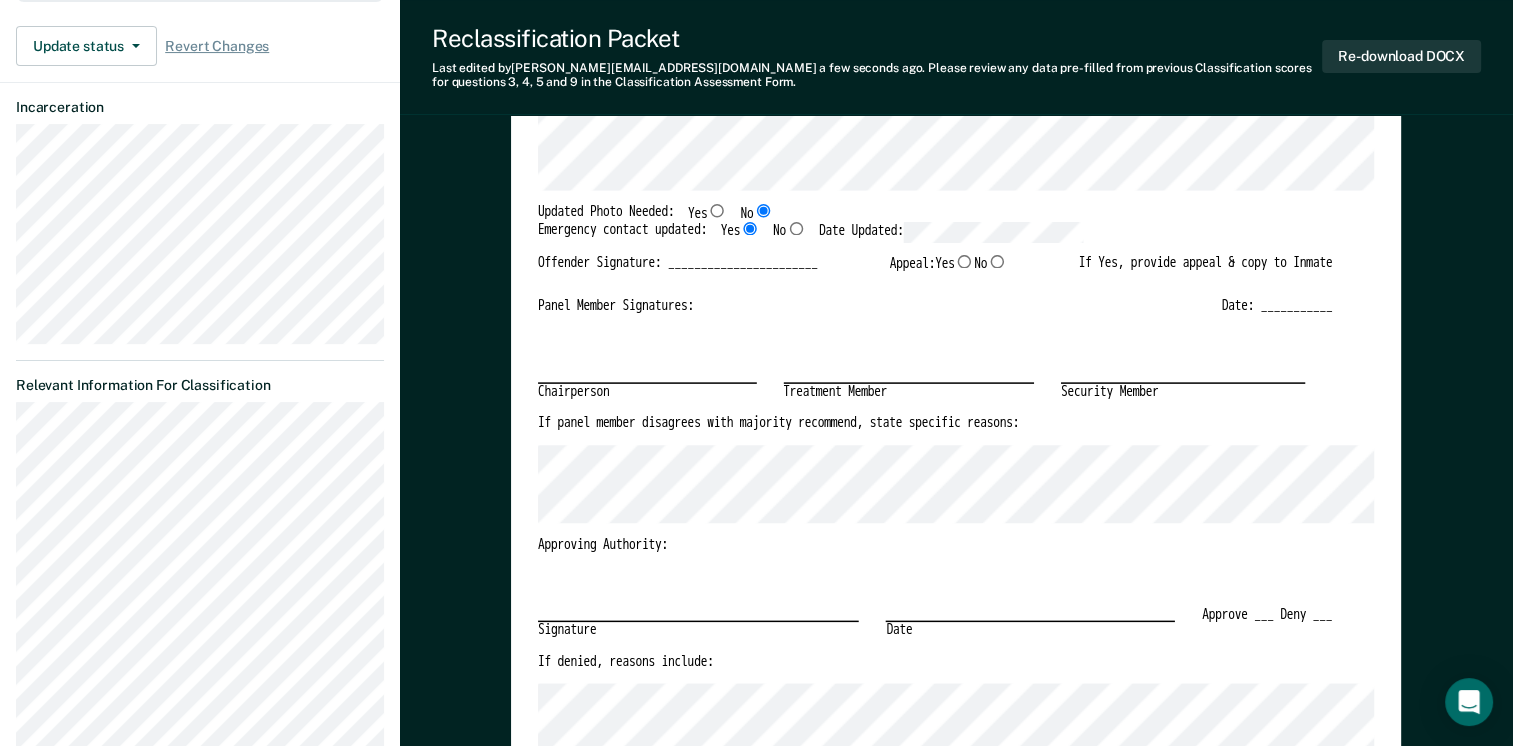 scroll, scrollTop: 0, scrollLeft: 0, axis: both 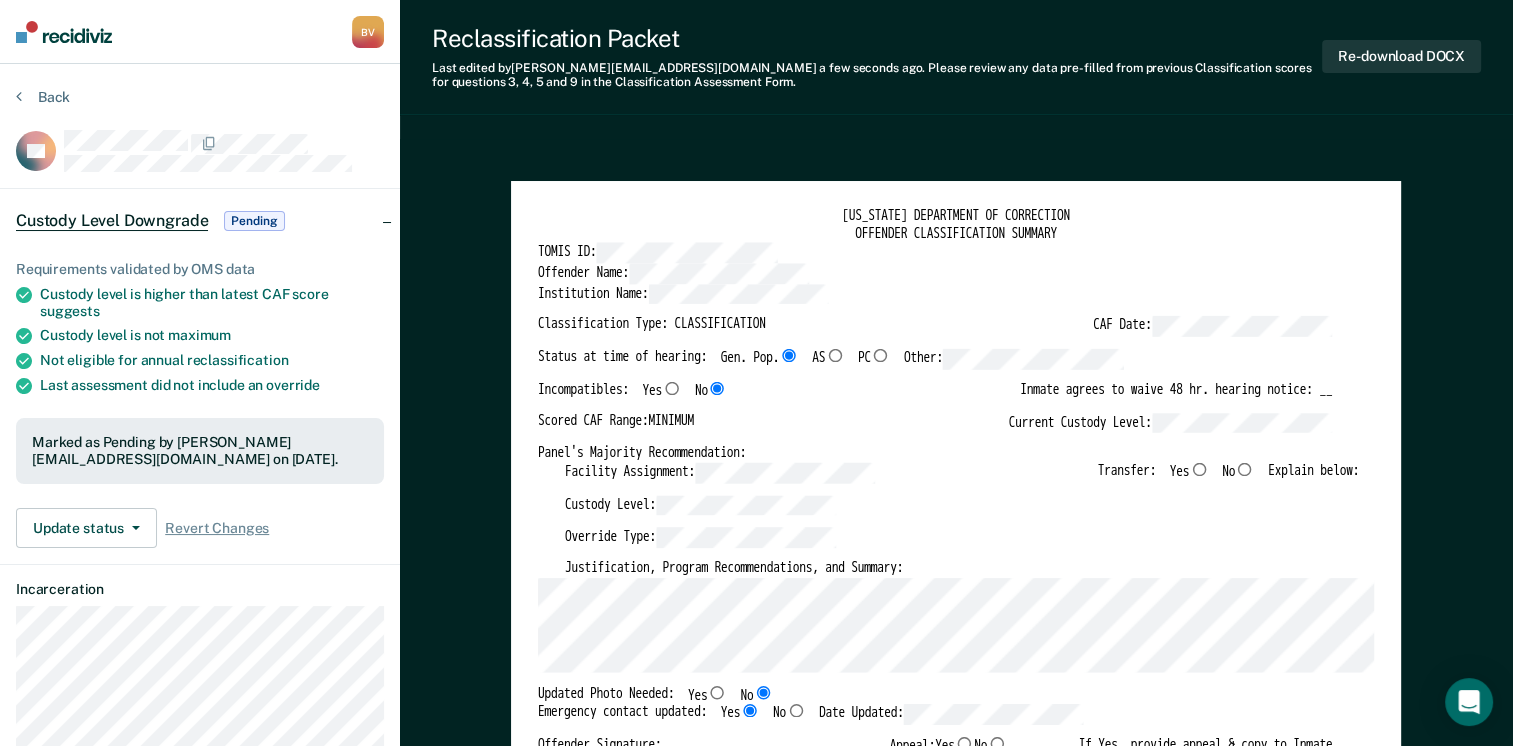 click on "Offender Name:" at bounding box center [935, 273] 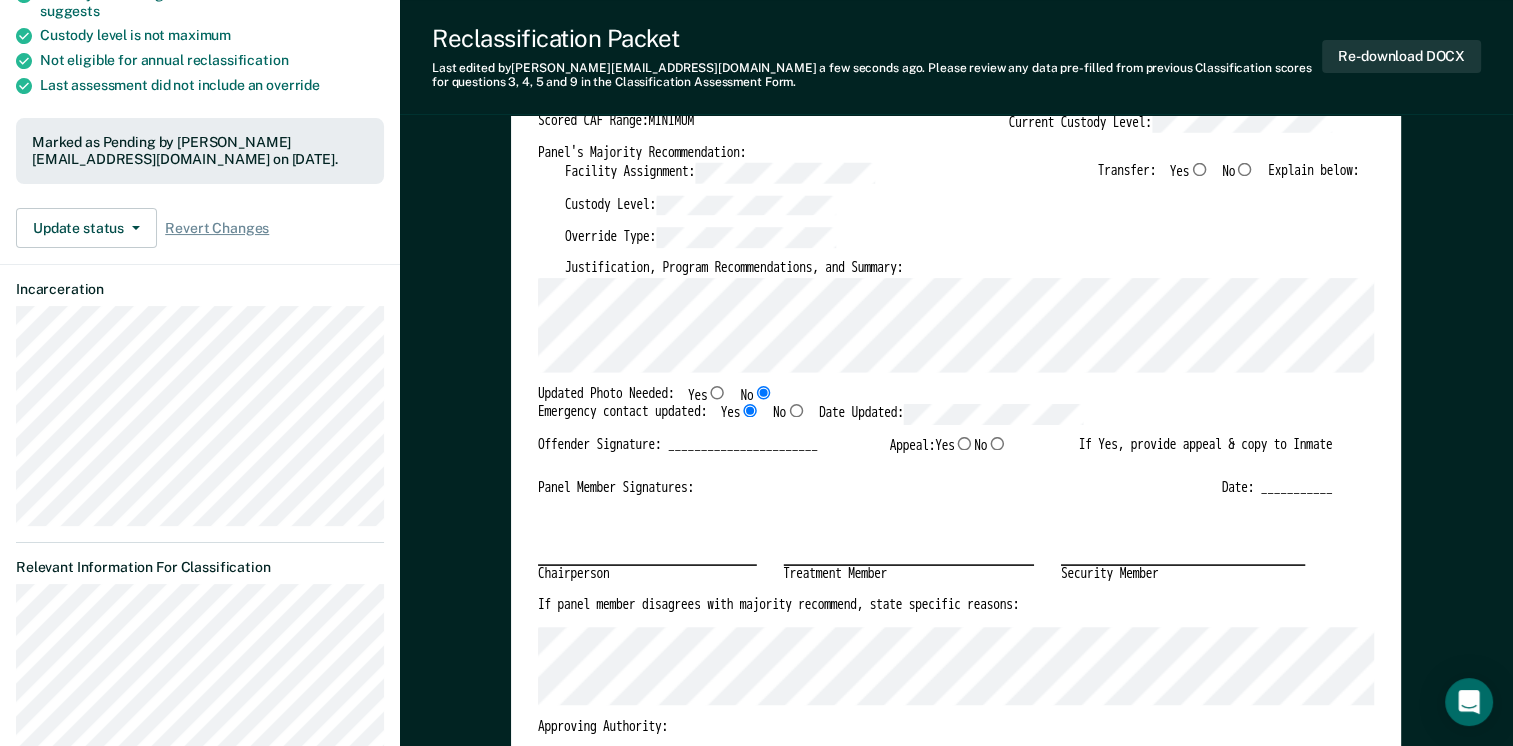 scroll, scrollTop: 0, scrollLeft: 0, axis: both 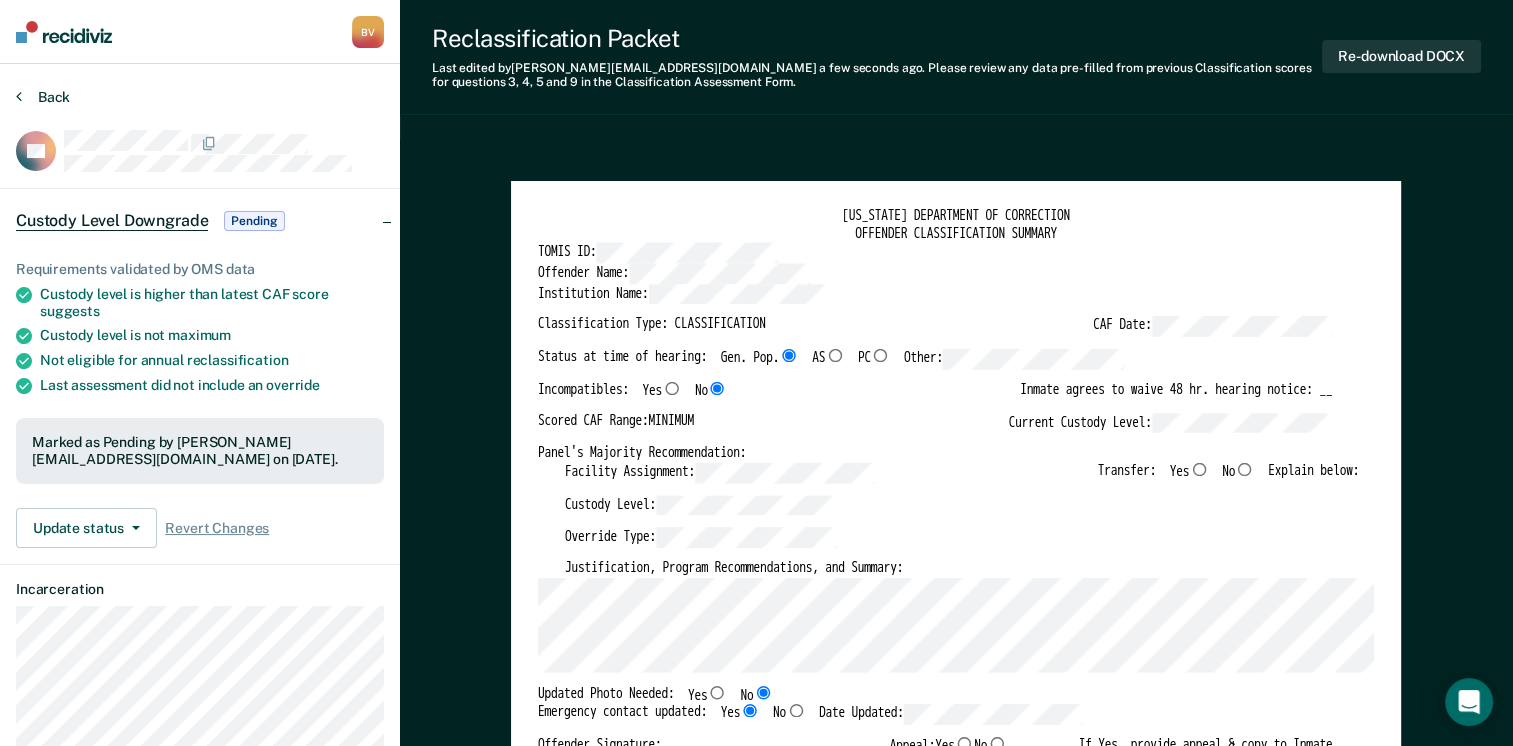 click on "Back" at bounding box center [43, 97] 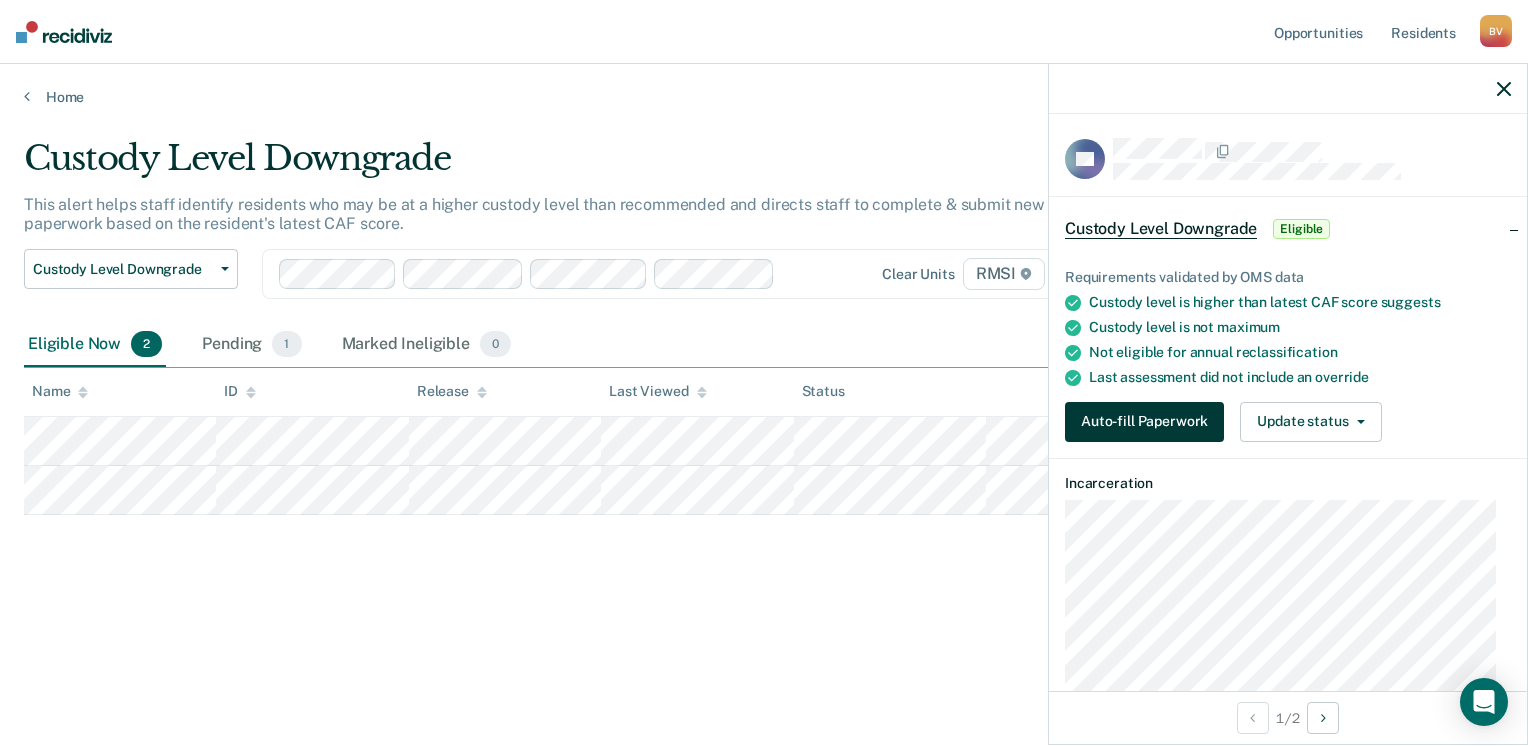 click on "Auto-fill Paperwork" at bounding box center (1144, 422) 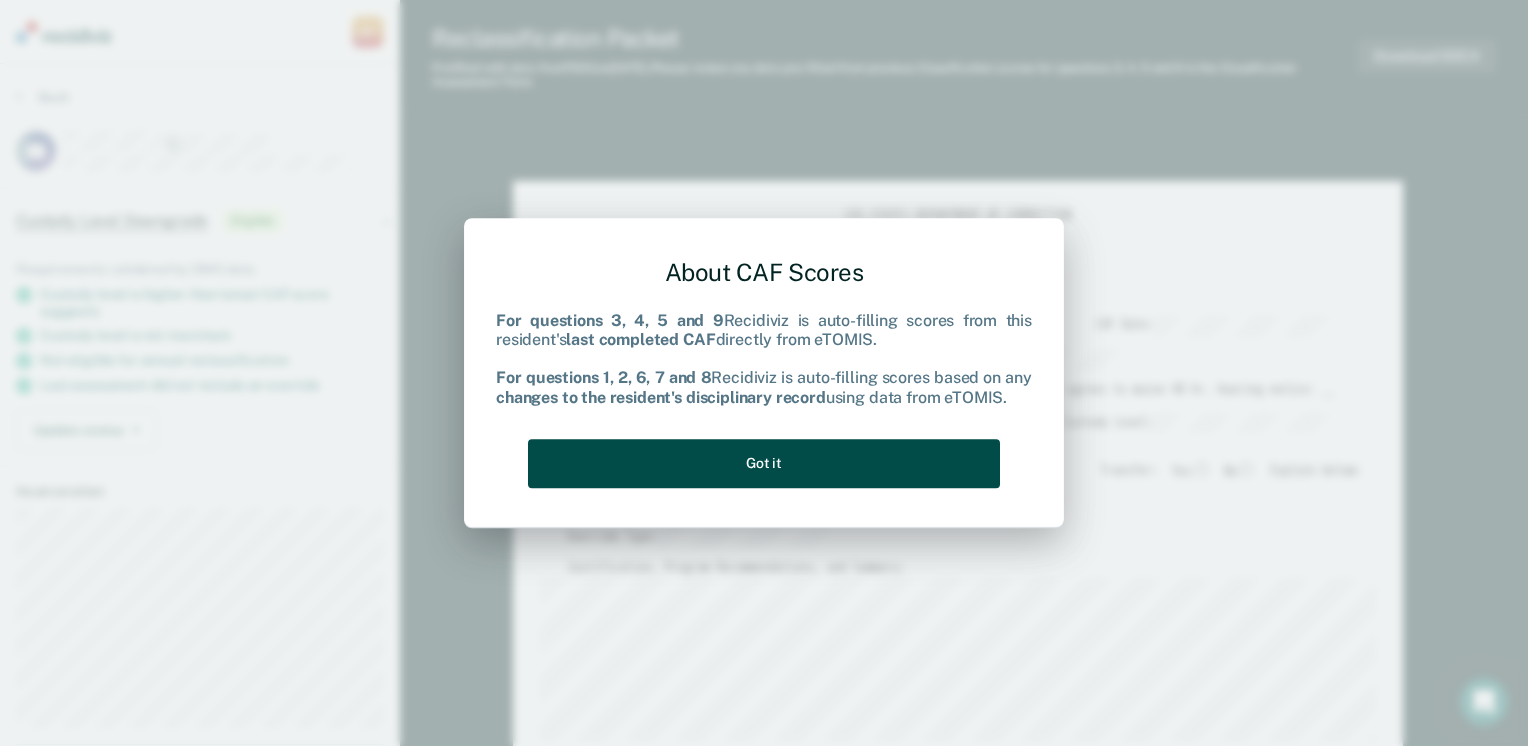click on "Got it" at bounding box center [764, 463] 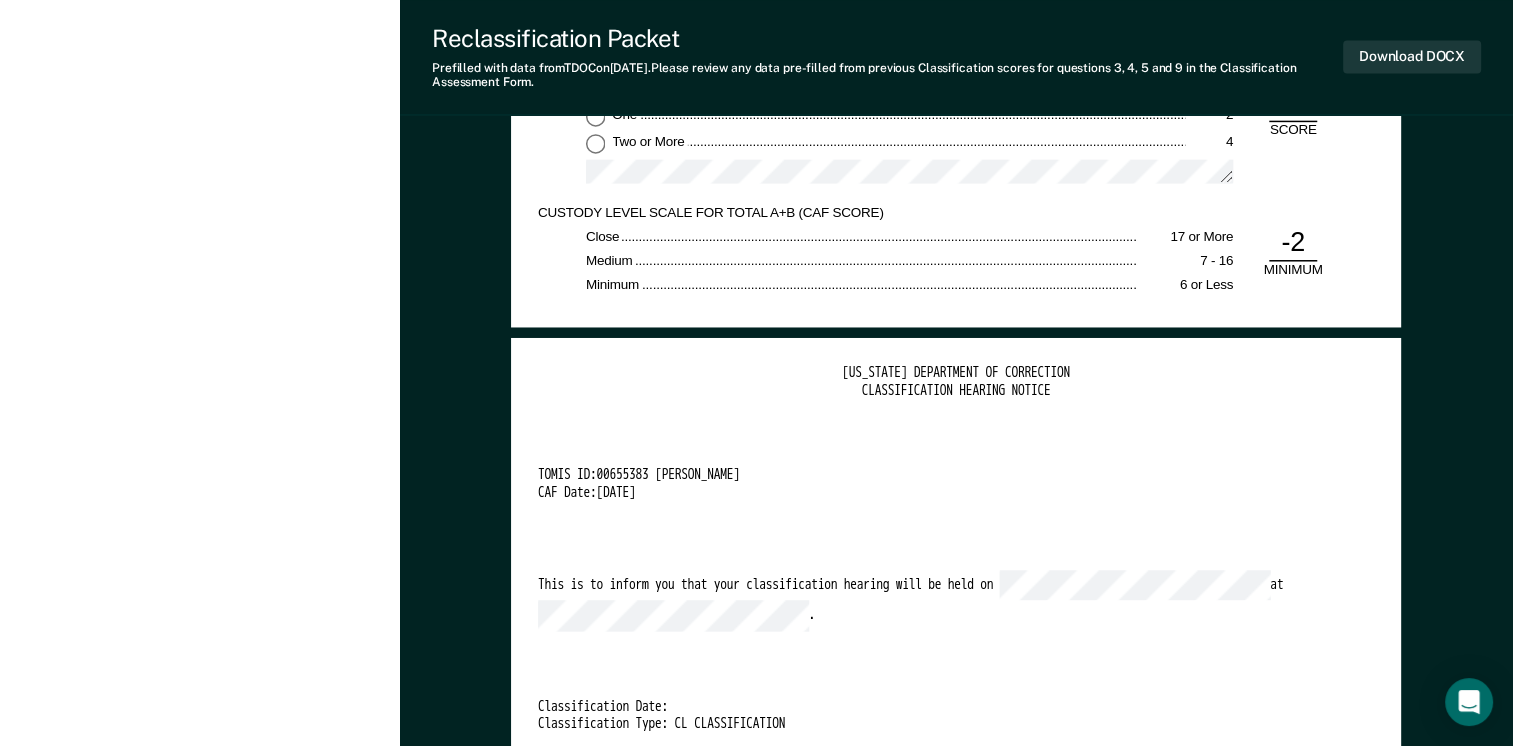 scroll, scrollTop: 3500, scrollLeft: 0, axis: vertical 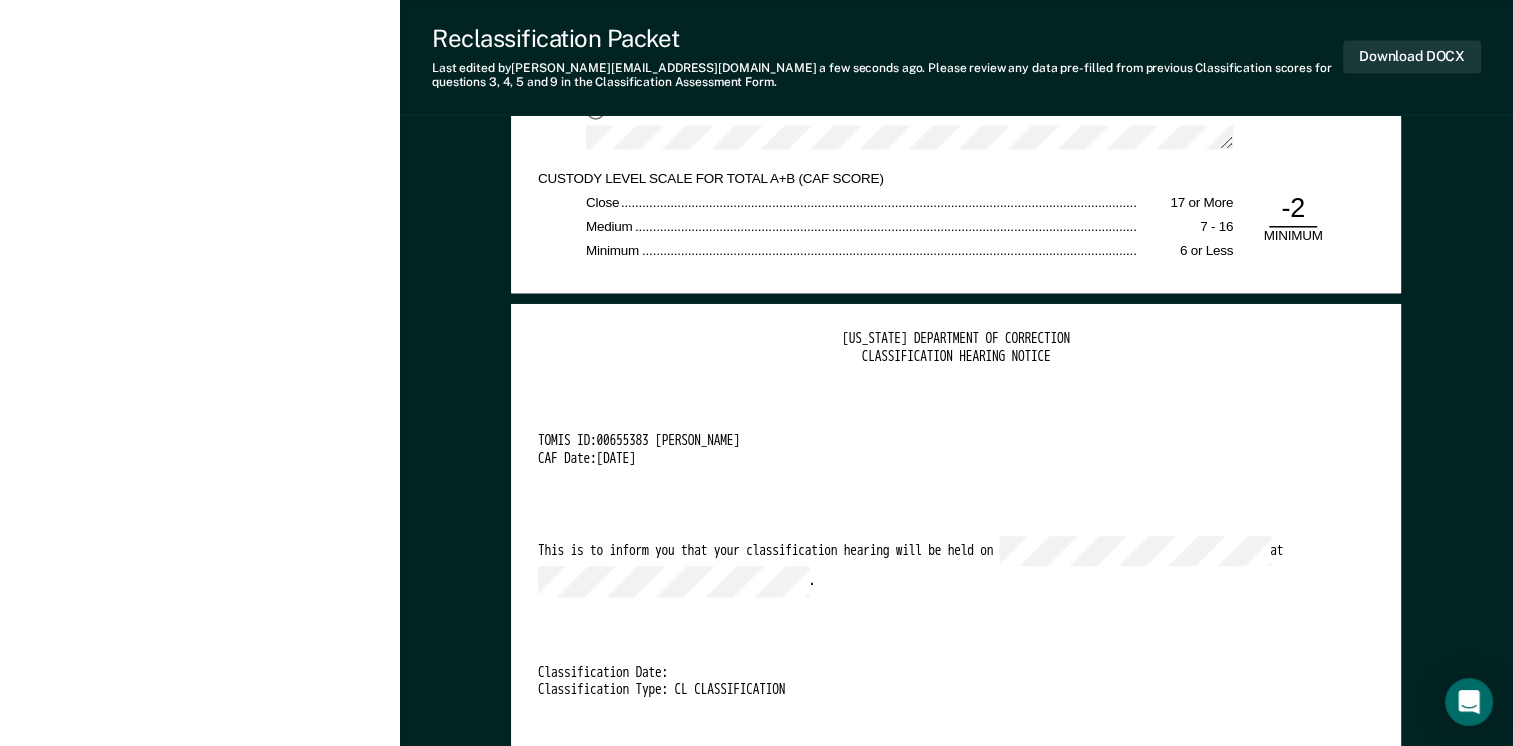click on "[US_STATE] DEPARTMENT OF CORRECTION CLASSIFICATION HEARING NOTICE TOMIS ID:  00655383   [PERSON_NAME] CAF Date:  [DATE] This is to inform you that your classification hearing will be held on    at   . Classification Date: Classification Type: CL CLASSIFICATION x" at bounding box center [956, 557] 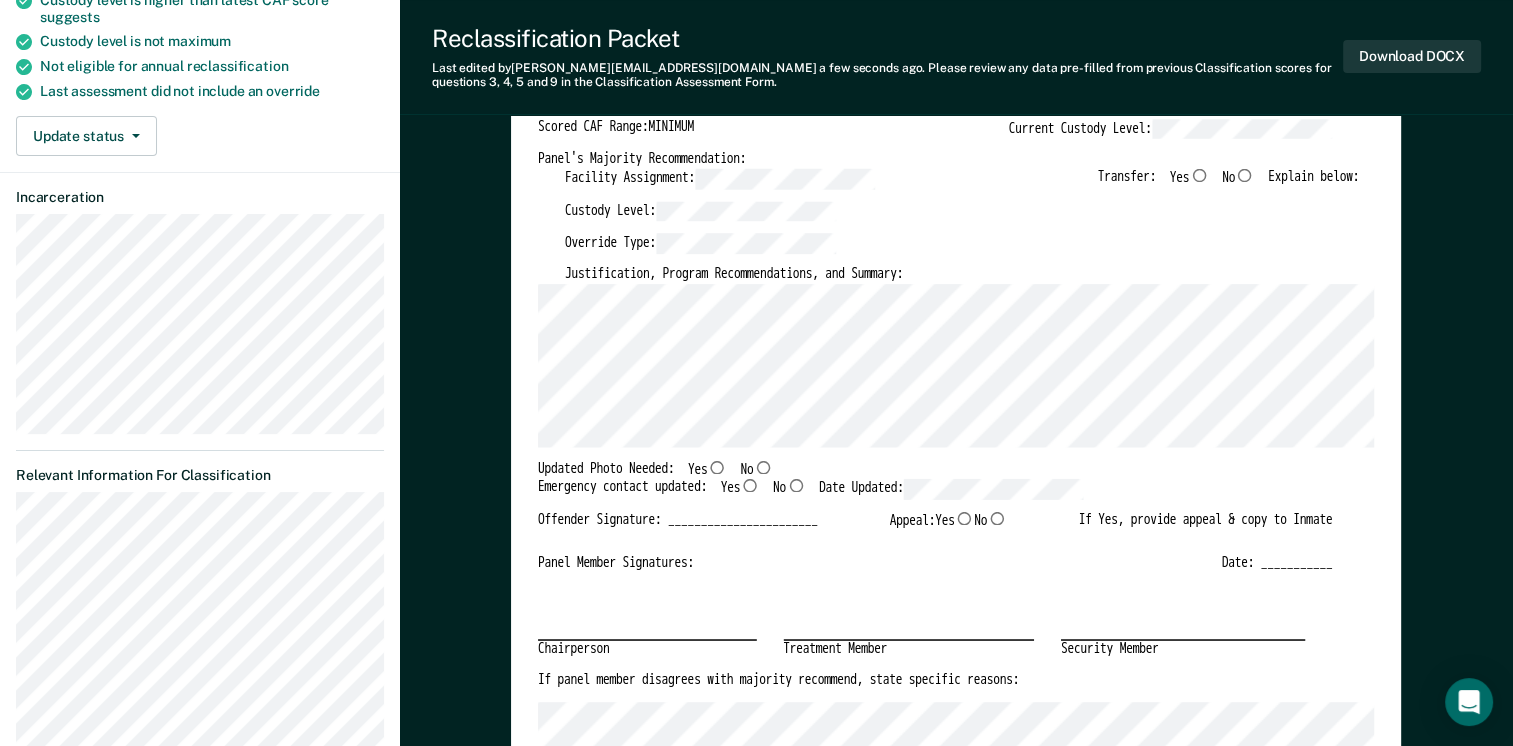 scroll, scrollTop: 300, scrollLeft: 0, axis: vertical 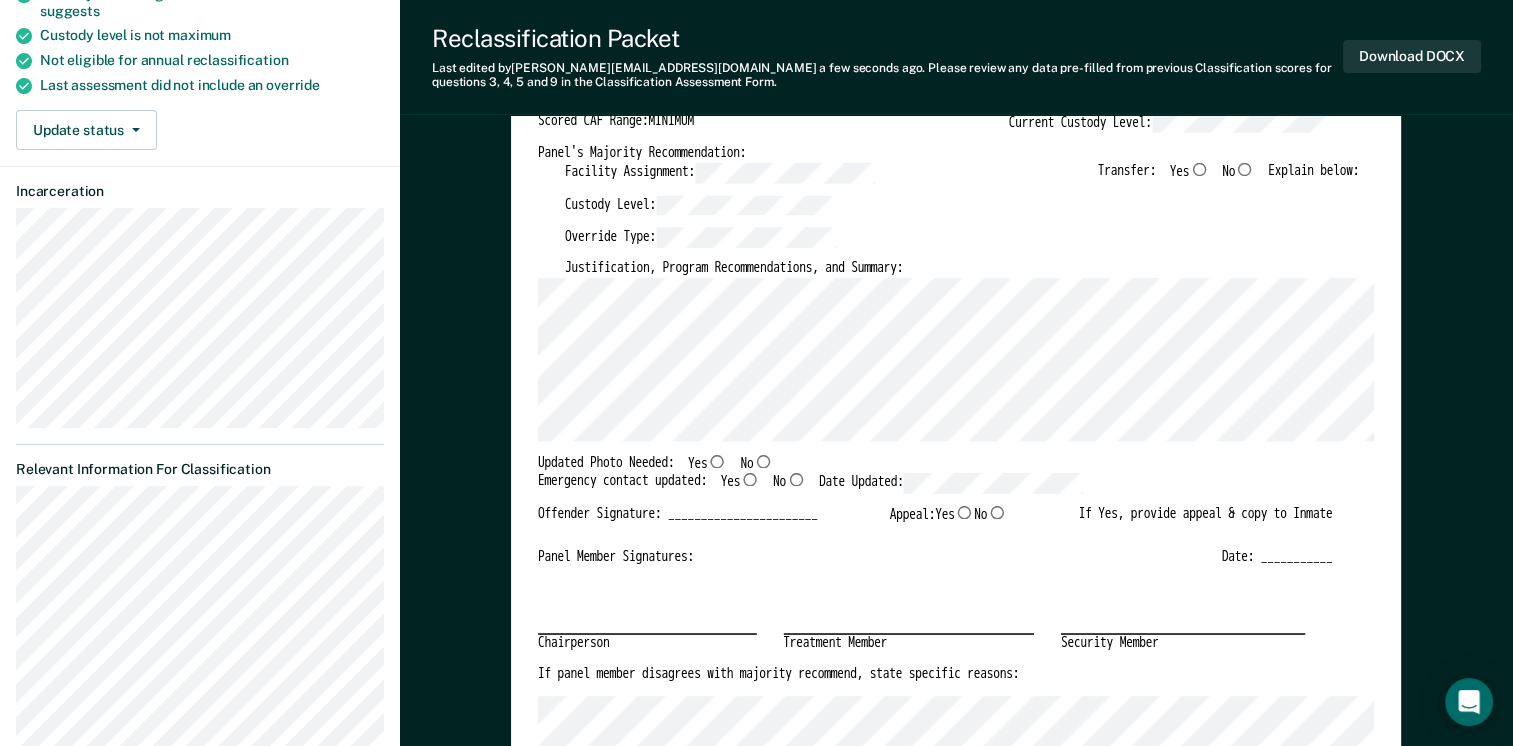 click on "No" at bounding box center (763, 460) 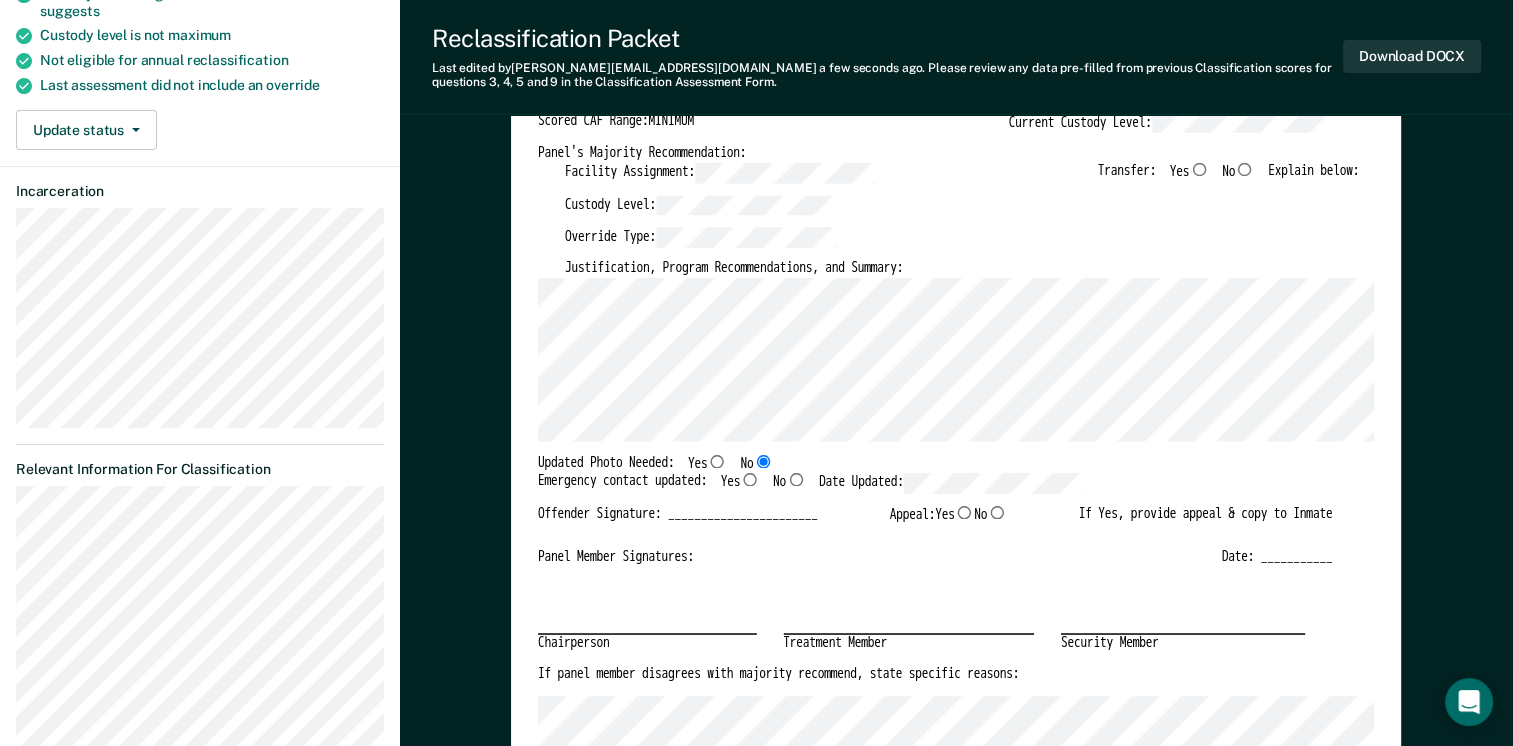 type on "x" 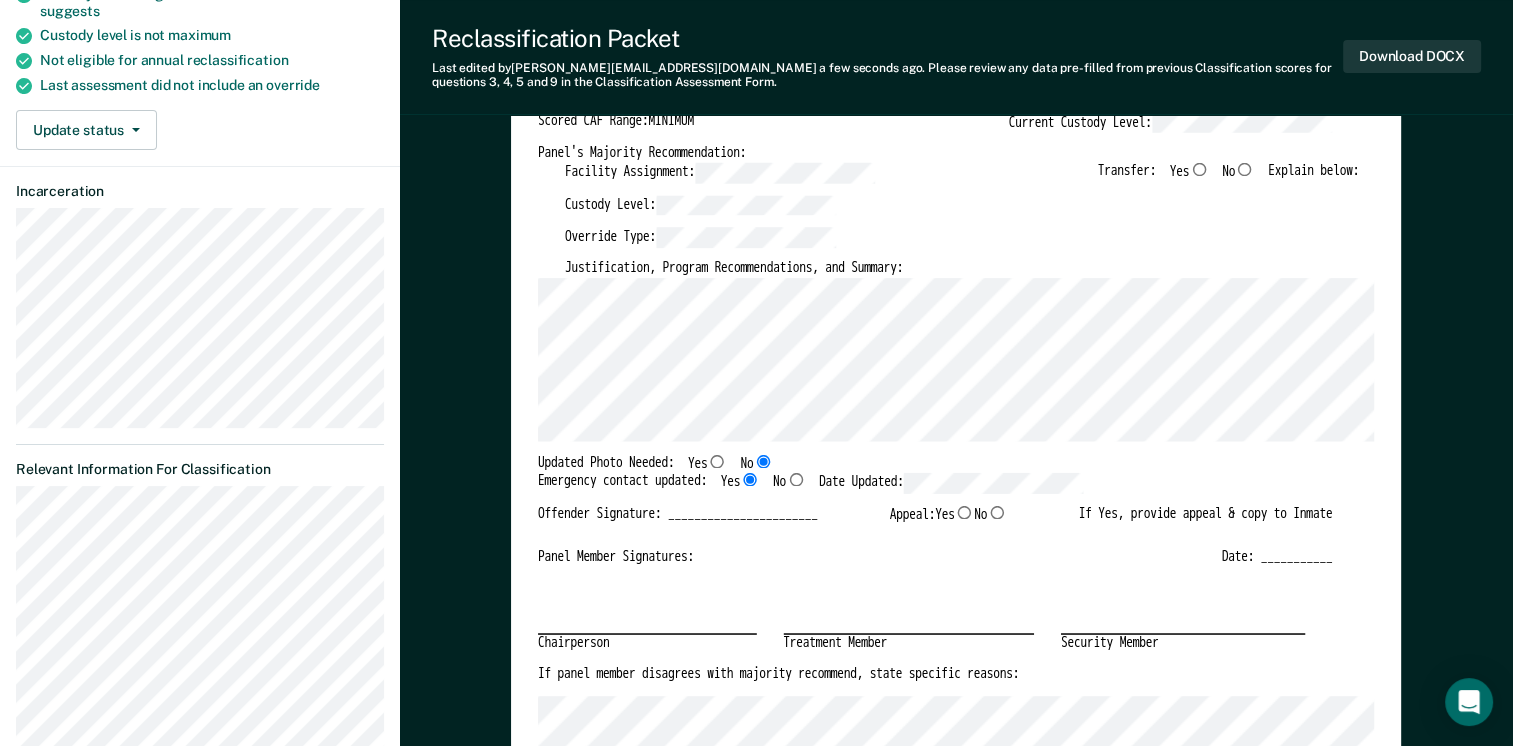 type on "x" 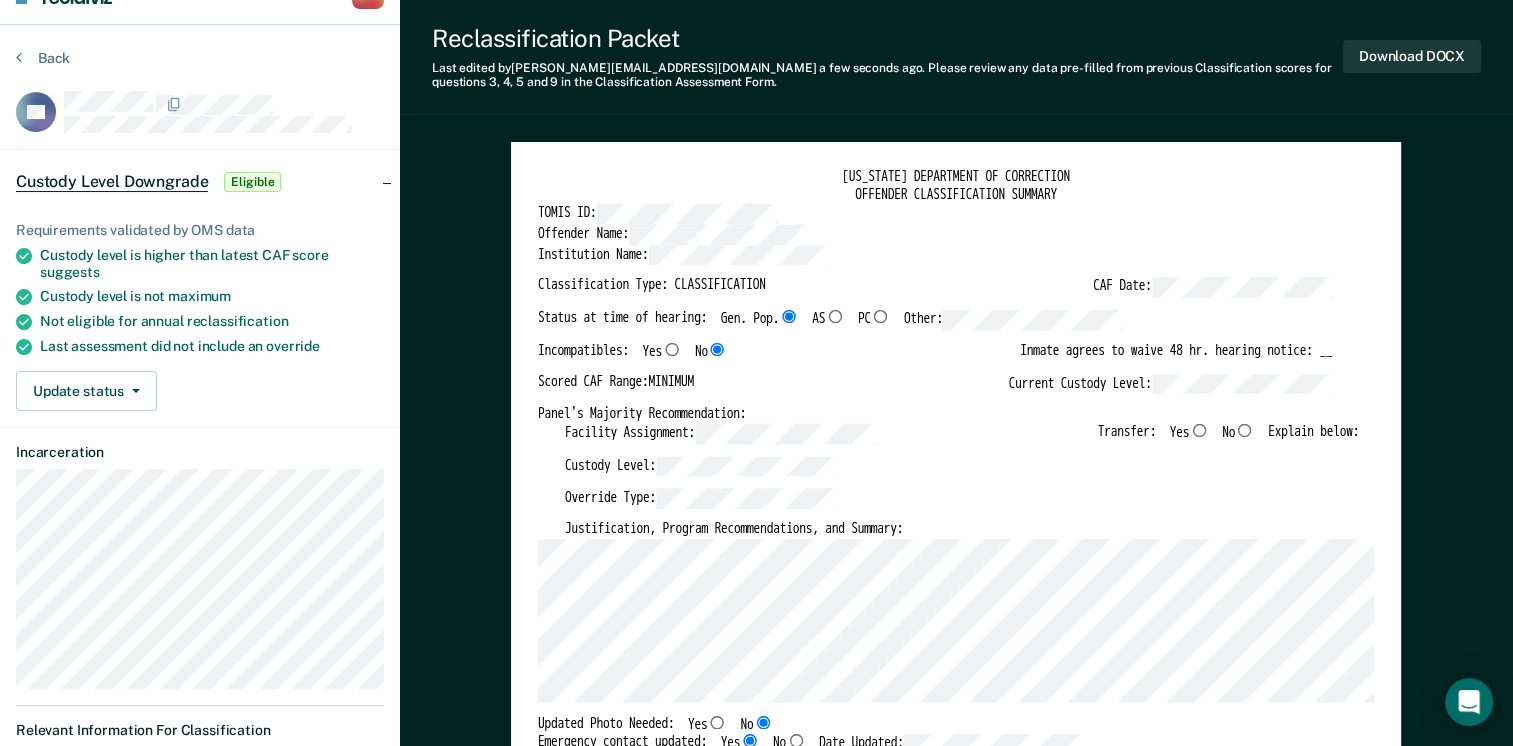 scroll, scrollTop: 0, scrollLeft: 0, axis: both 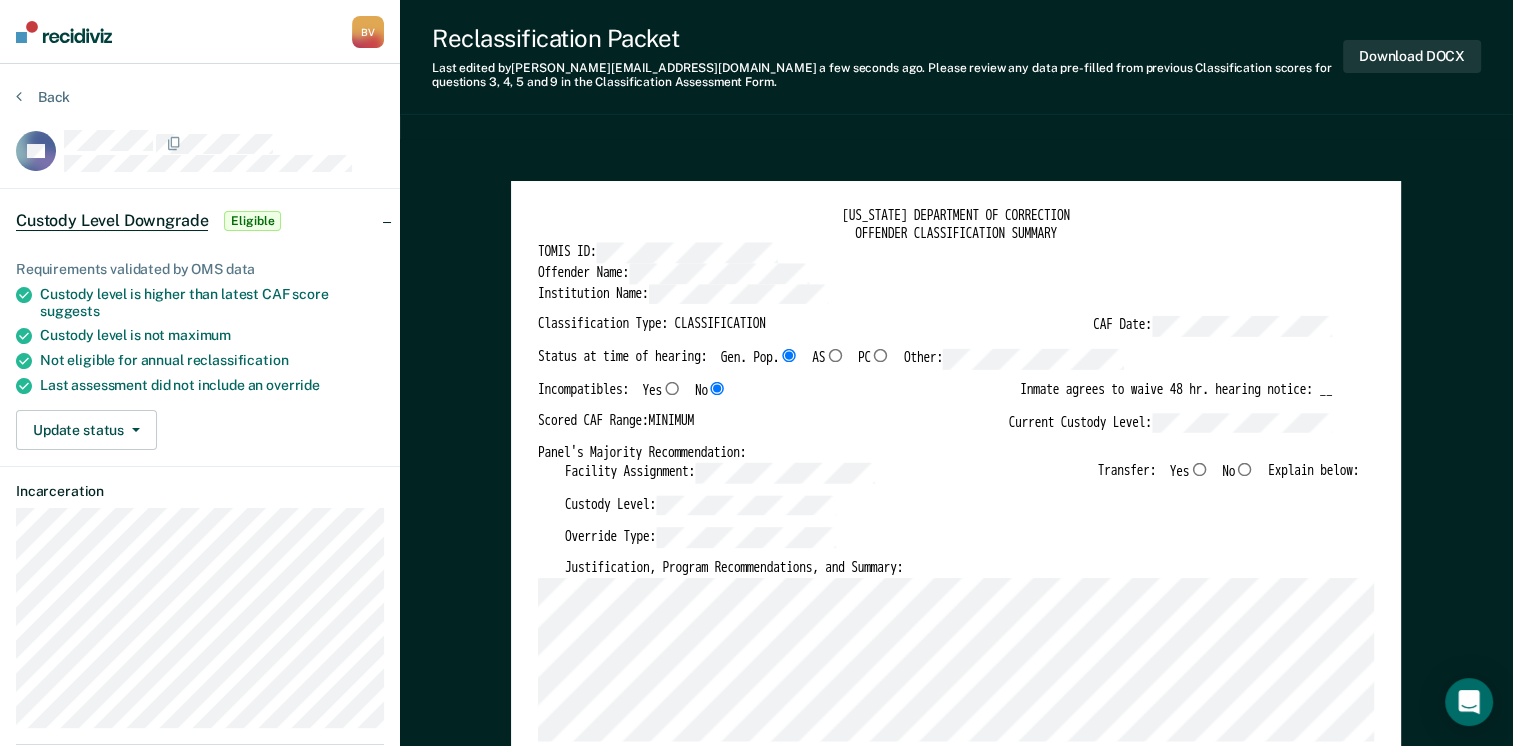 click on "[US_STATE] DEPARTMENT OF CORRECTION OFFENDER CLASSIFICATION SUMMARY TOMIS ID:  Offender Name:  Institution Name:  Classification Type: CLASSIFICATION CAF Date:  Status at time of hearing: Gen. Pop. AS PC Other:   Incompatibles: Yes No Inmate agrees to waive 48 hr. hearing notice: __ Scored CAF Range: MINIMUM Current Custody Level:  Panel's Majority Recommendation: Facility Assignment: Transfer: Yes No Explain below: Custody Level:  Override Type:  Justification, Program Recommendations, and Summary: Updated Photo Needed: Yes No Emergency contact updated: Yes No Date Updated:  Offender Signature: _______________________ Appeal: Yes No If Yes, provide appeal & copy to Inmate Panel Member Signatures: Date: ___________ Chairperson Treatment Member Security Member If panel member disagrees with majority recommend, state specific reasons: Approving Authority: Signature Date Approve ___ Deny ___ If denied, reasons include: [US_STATE] DEPARTMENT OF CORRECTION  CLASSIFICATION CUSTODY ASSESSMENT  INSTITUTION:   Name: 0 3" at bounding box center (956, 2637) 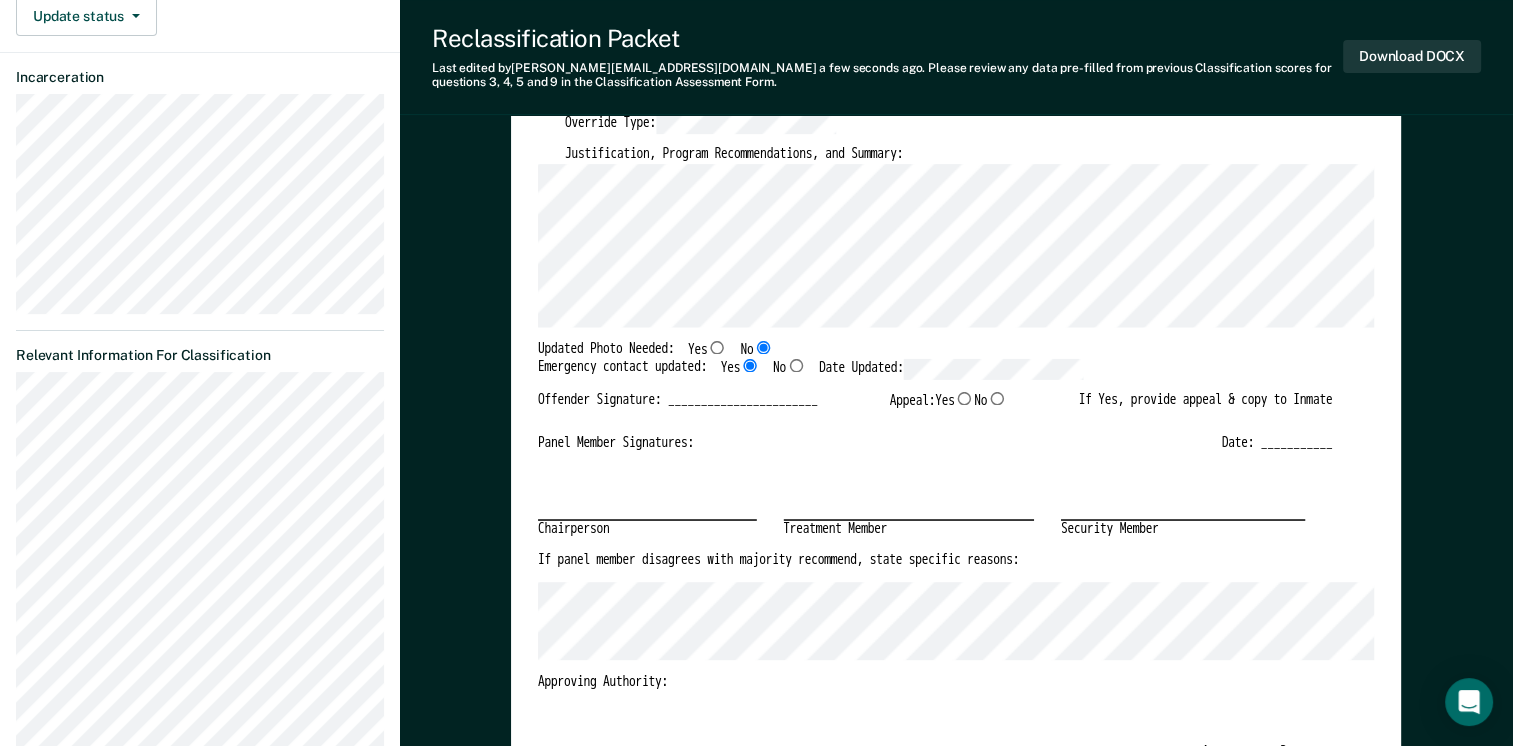 scroll, scrollTop: 0, scrollLeft: 0, axis: both 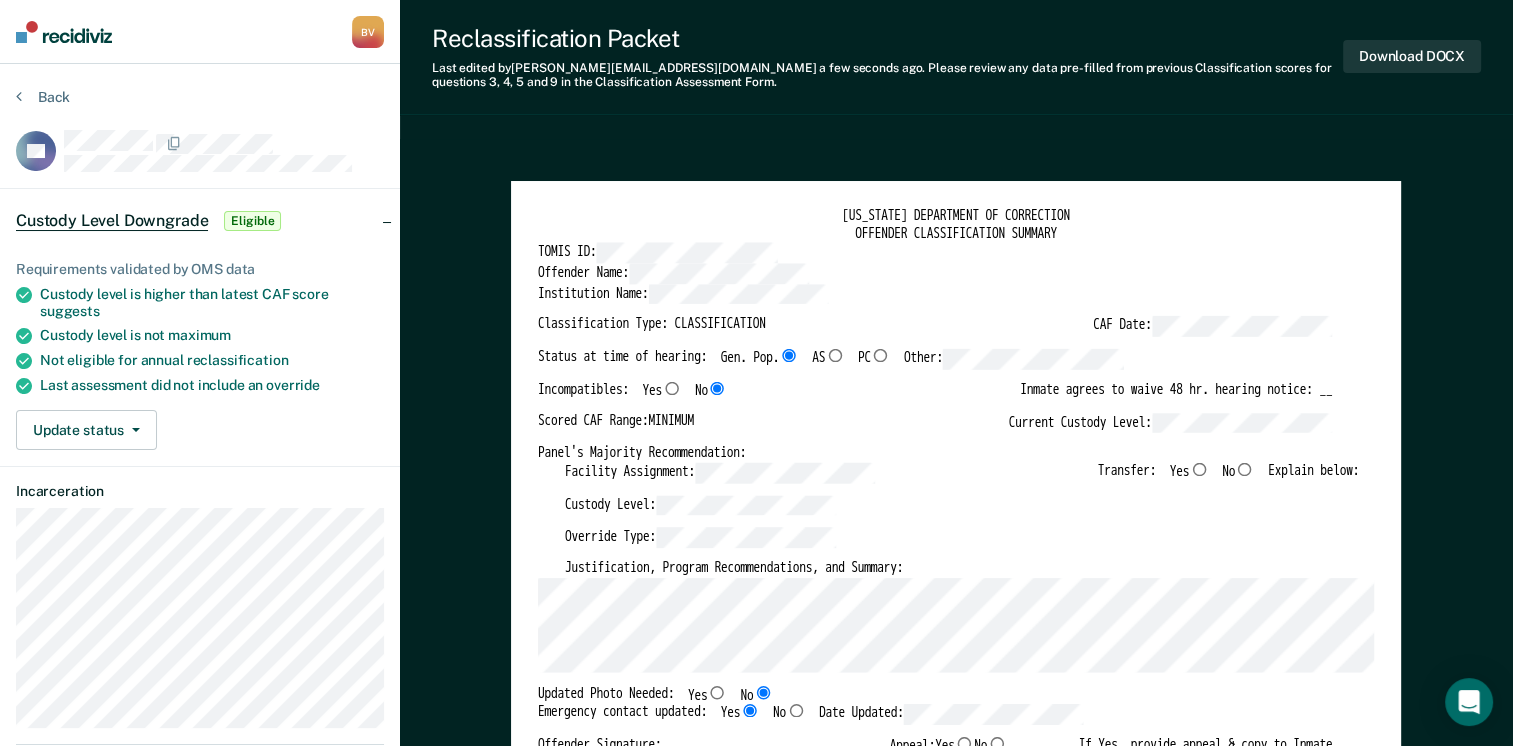 click on "Panel's Majority Recommendation:" at bounding box center [935, 454] 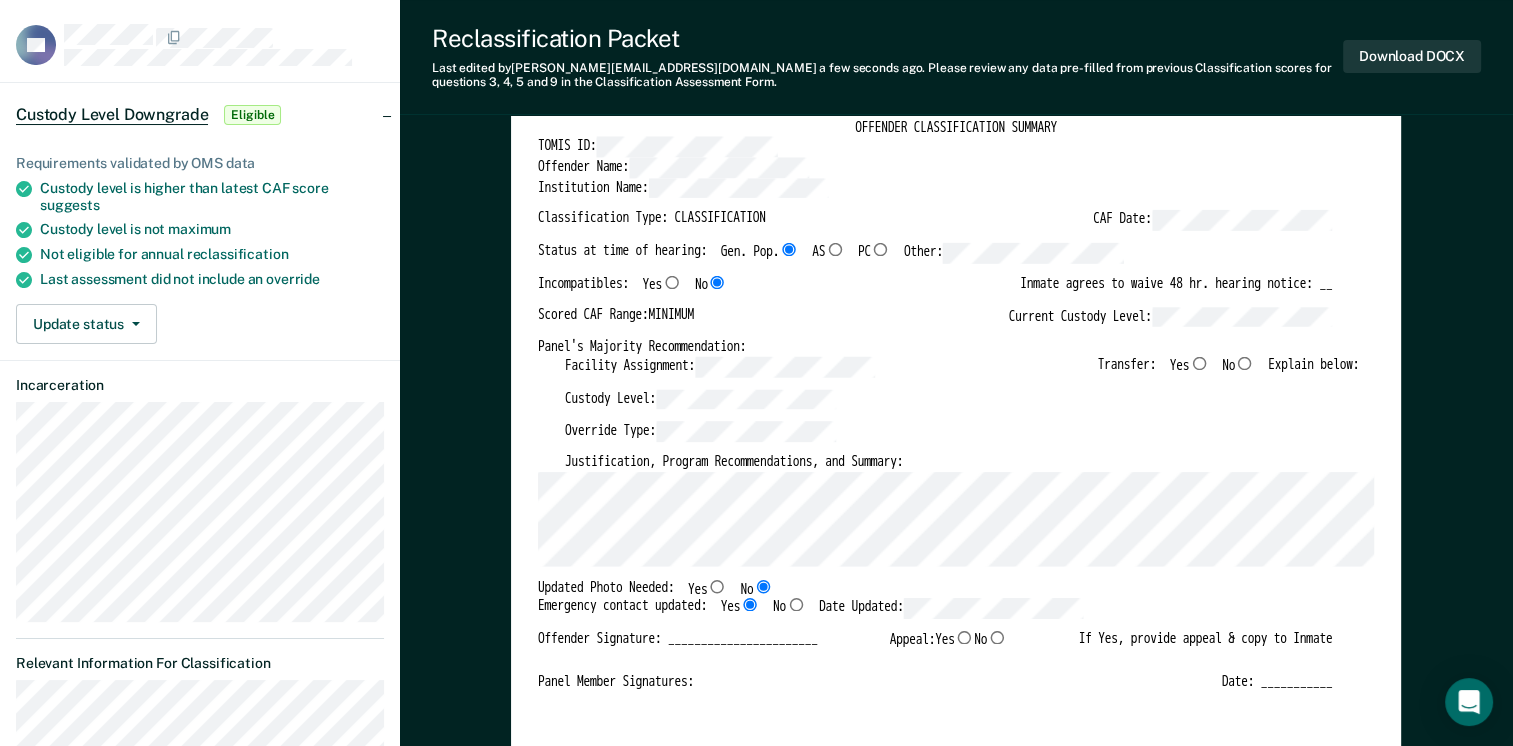 scroll, scrollTop: 200, scrollLeft: 0, axis: vertical 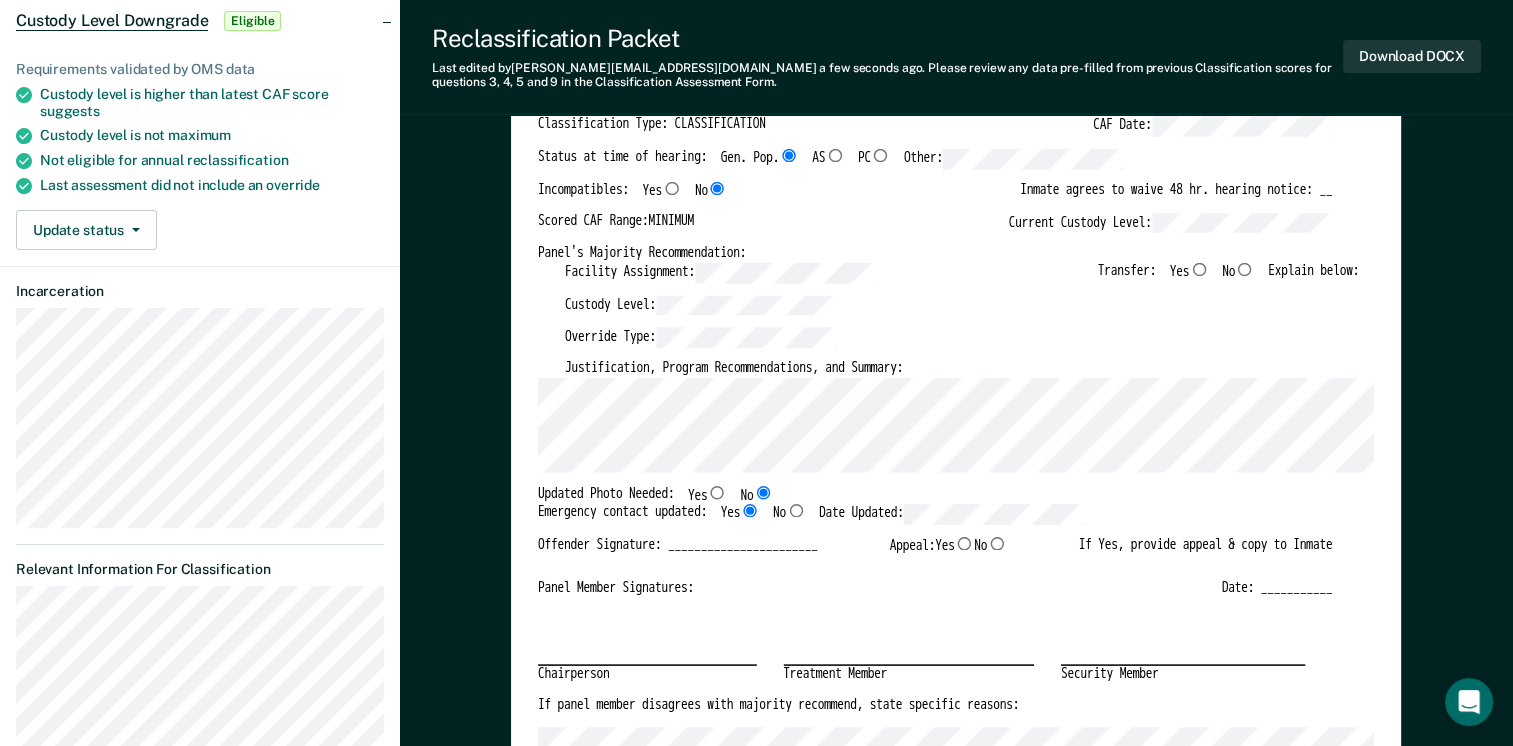 click on "No" at bounding box center [1244, 268] 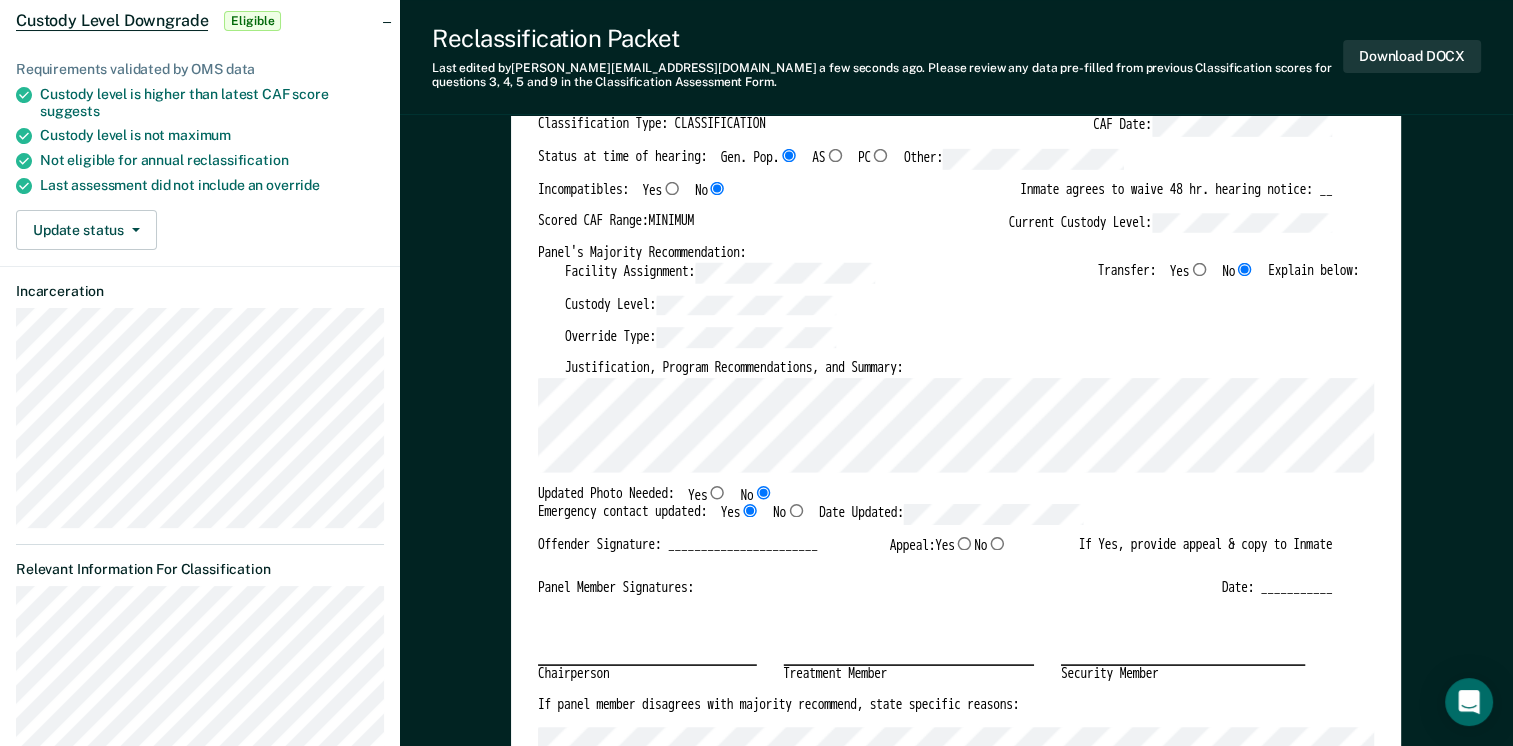type on "x" 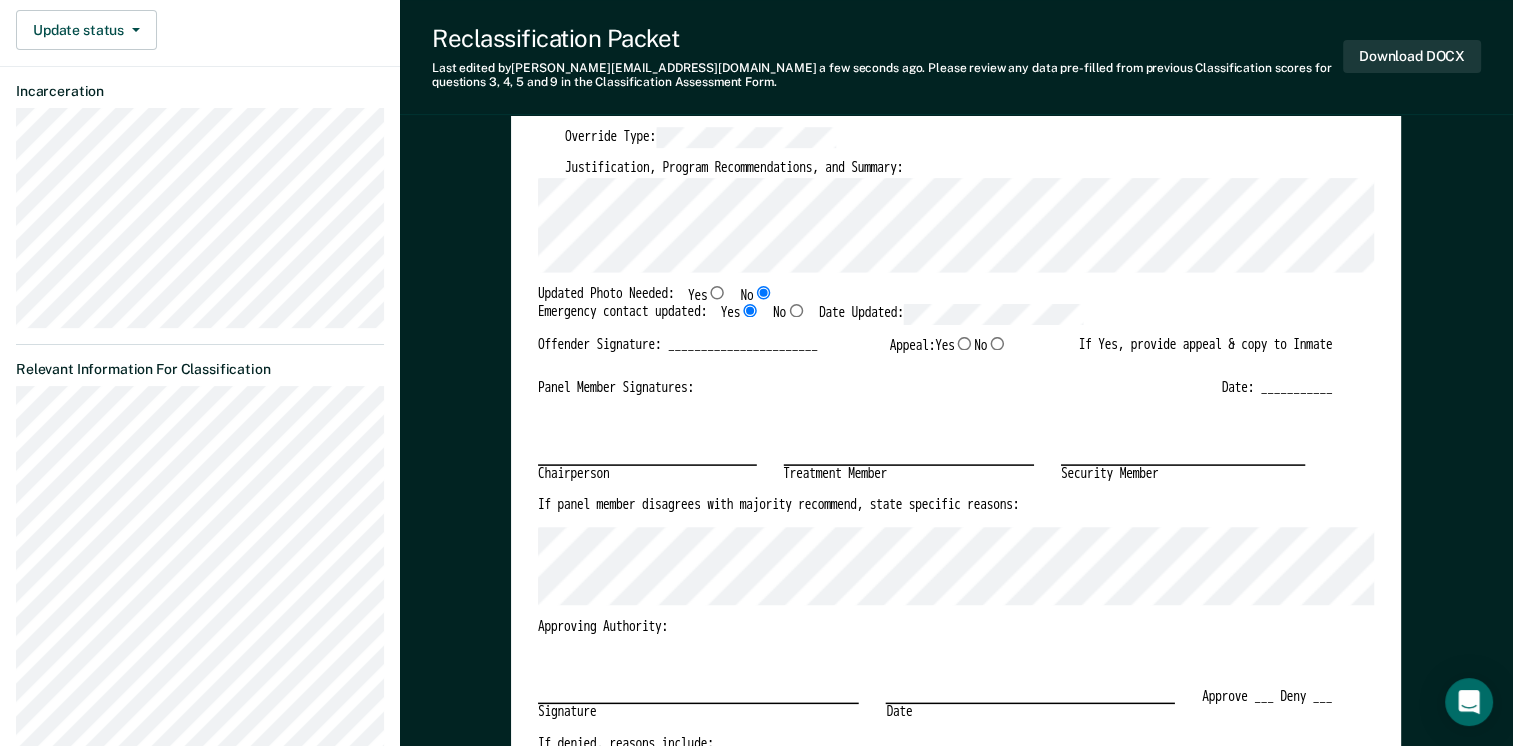 scroll, scrollTop: 0, scrollLeft: 0, axis: both 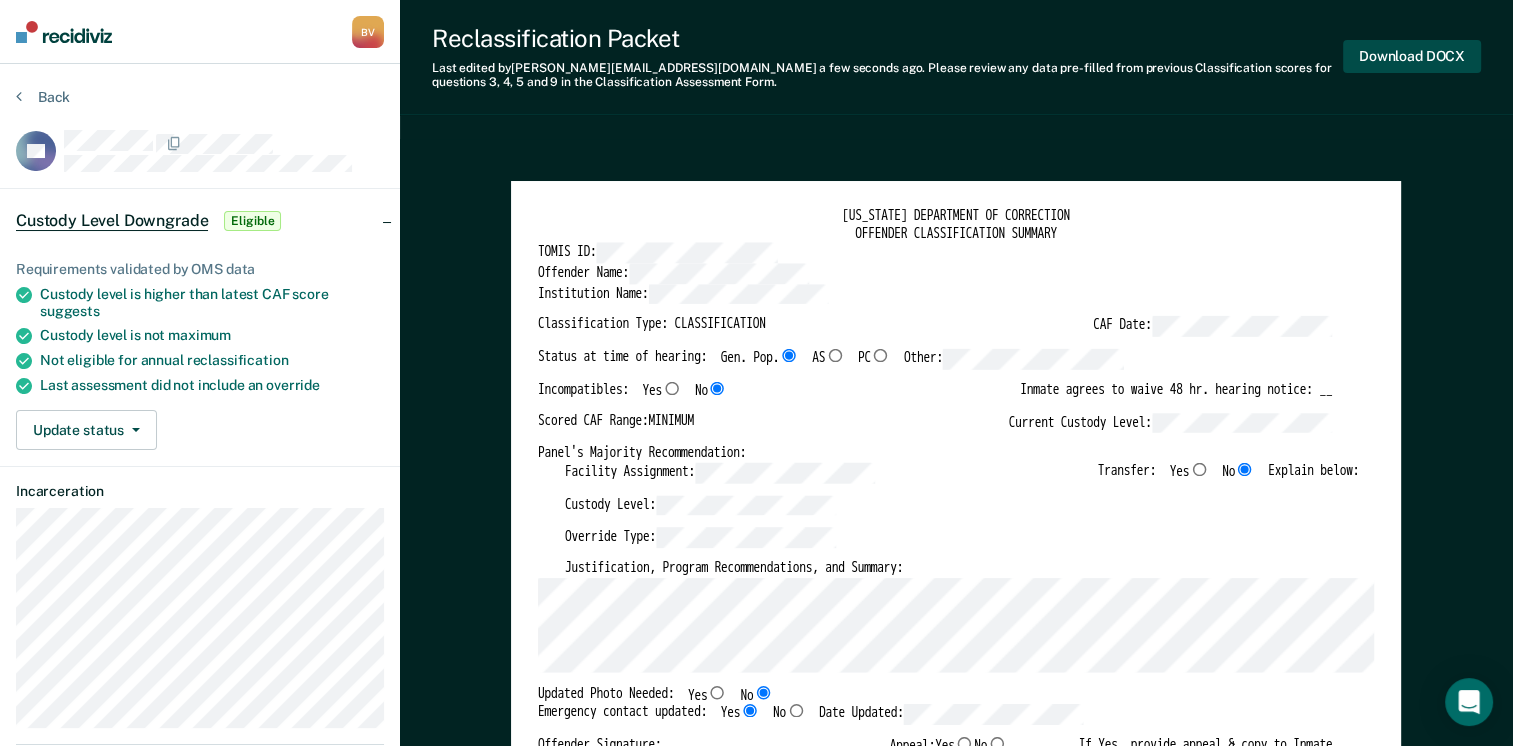 click on "Download DOCX" at bounding box center [1412, 56] 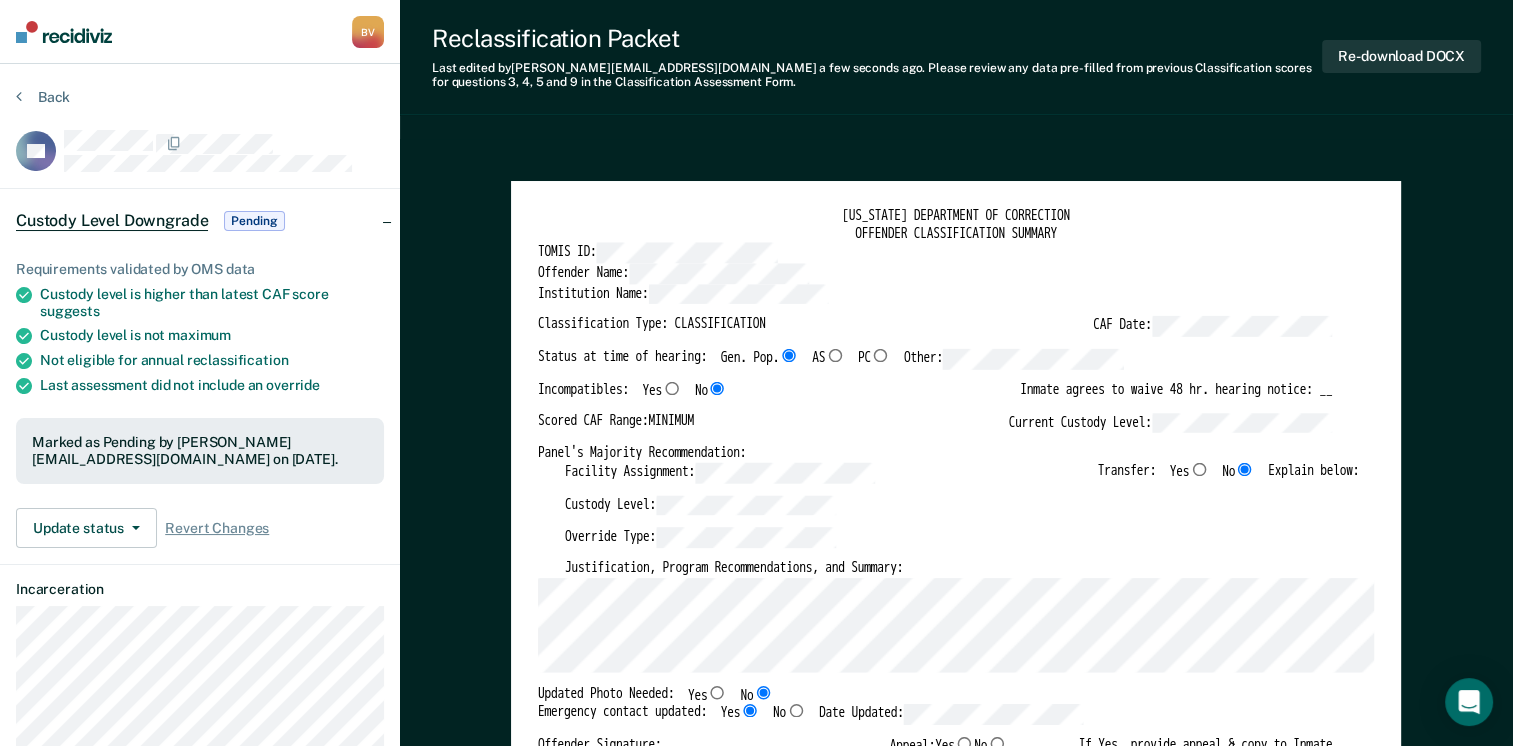 drag, startPoint x: 481, startPoint y: 127, endPoint x: 602, endPoint y: 126, distance: 121.004135 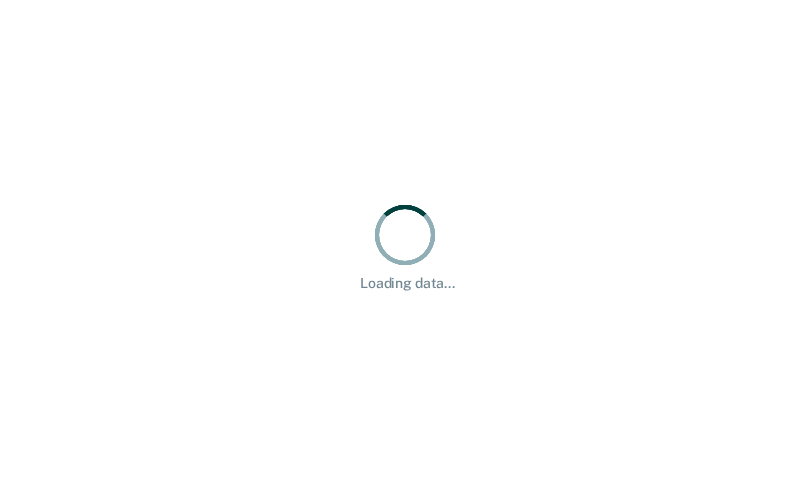 scroll, scrollTop: 0, scrollLeft: 0, axis: both 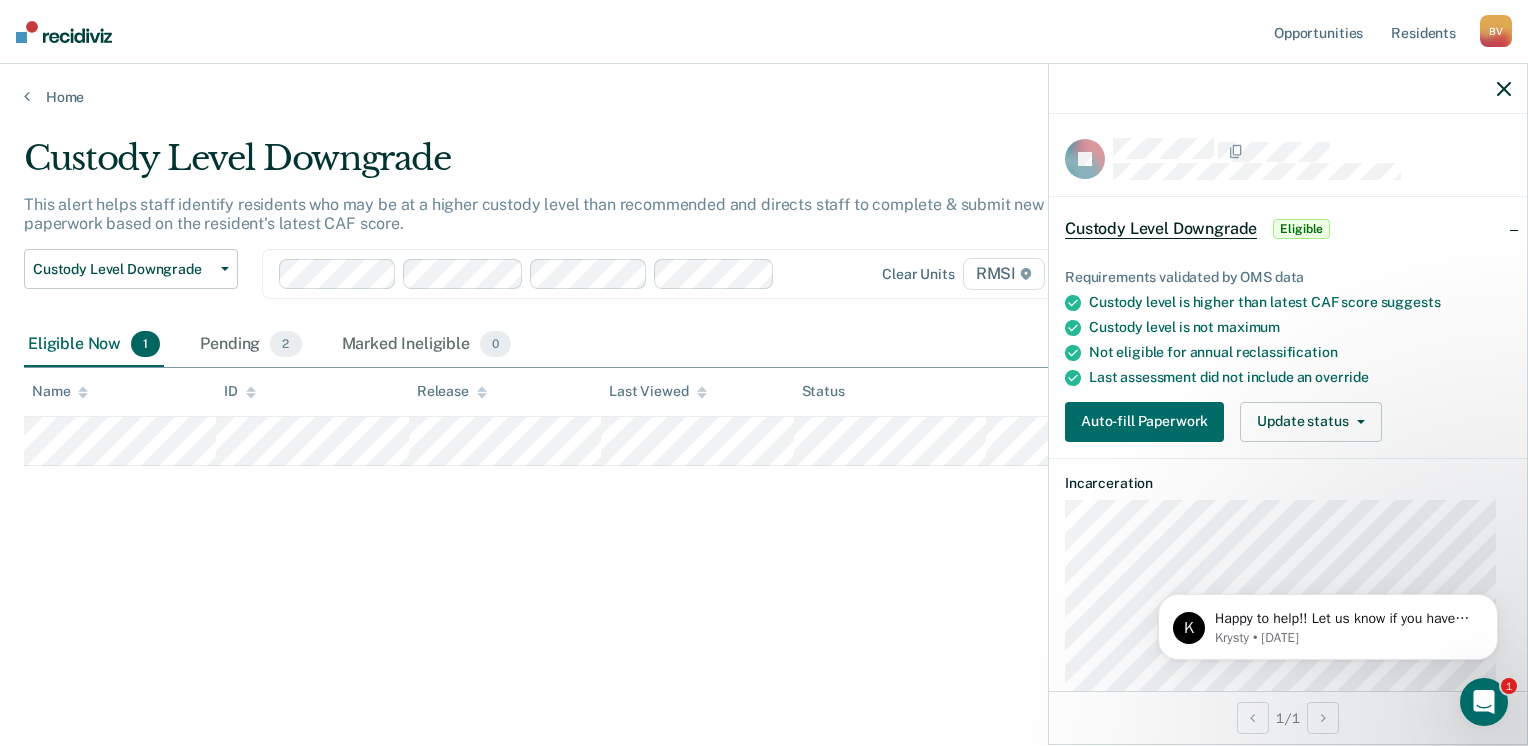 click on "Custody Level Downgrade   This alert helps staff identify residents who may be at a higher custody level than recommended and directs staff to complete & submit new classification paperwork based on the resident's latest CAF score. Custody Level Downgrade Custody Level Downgrade Annual Reclassification Initial Classification Clear   units RMSI   Eligible Now 1 Pending 2 Marked Ineligible 0
To pick up a draggable item, press the space bar.
While dragging, use the arrow keys to move the item.
Press space again to drop the item in its new position, or press escape to cancel.
Name ID Release Last Viewed Status" at bounding box center (764, 367) 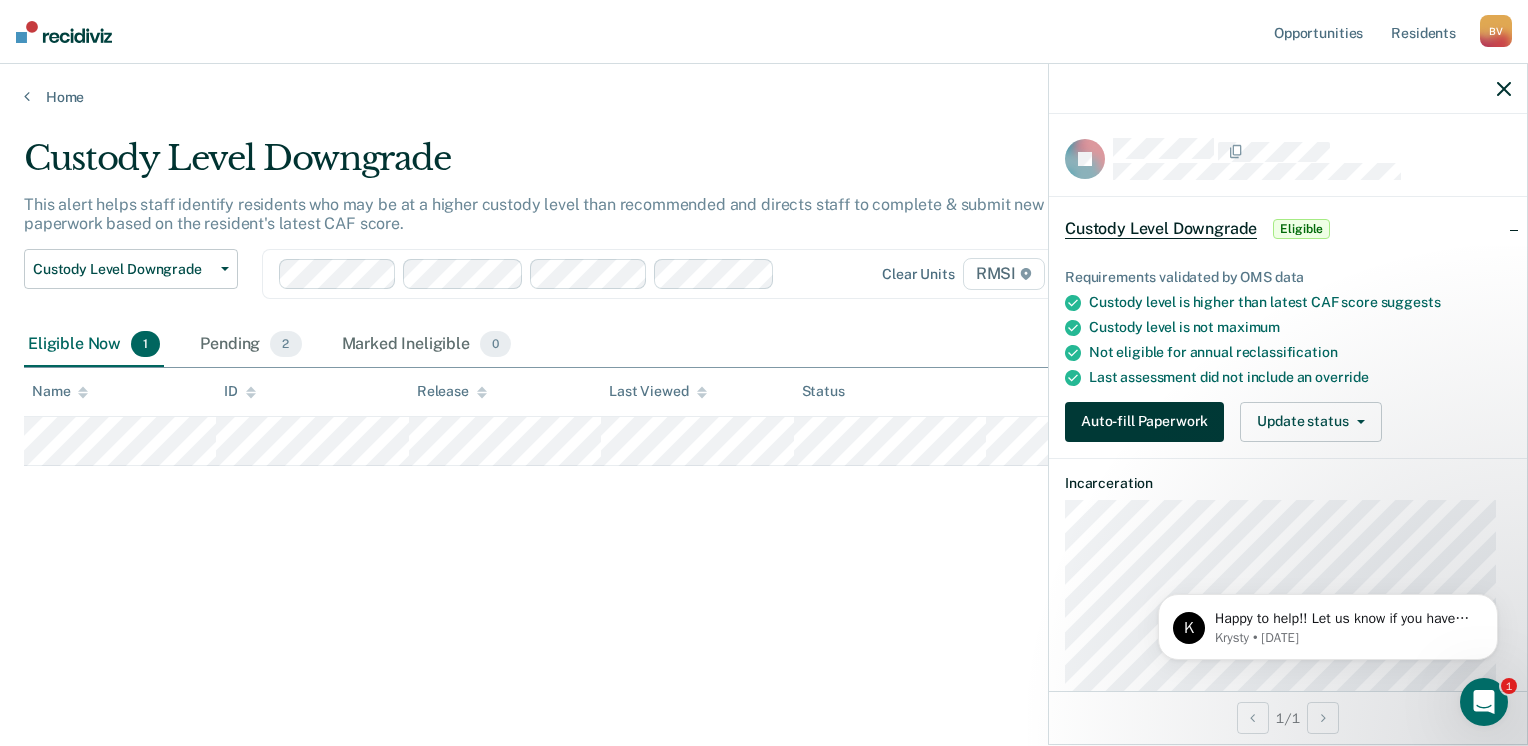 click on "Auto-fill Paperwork" at bounding box center [1144, 422] 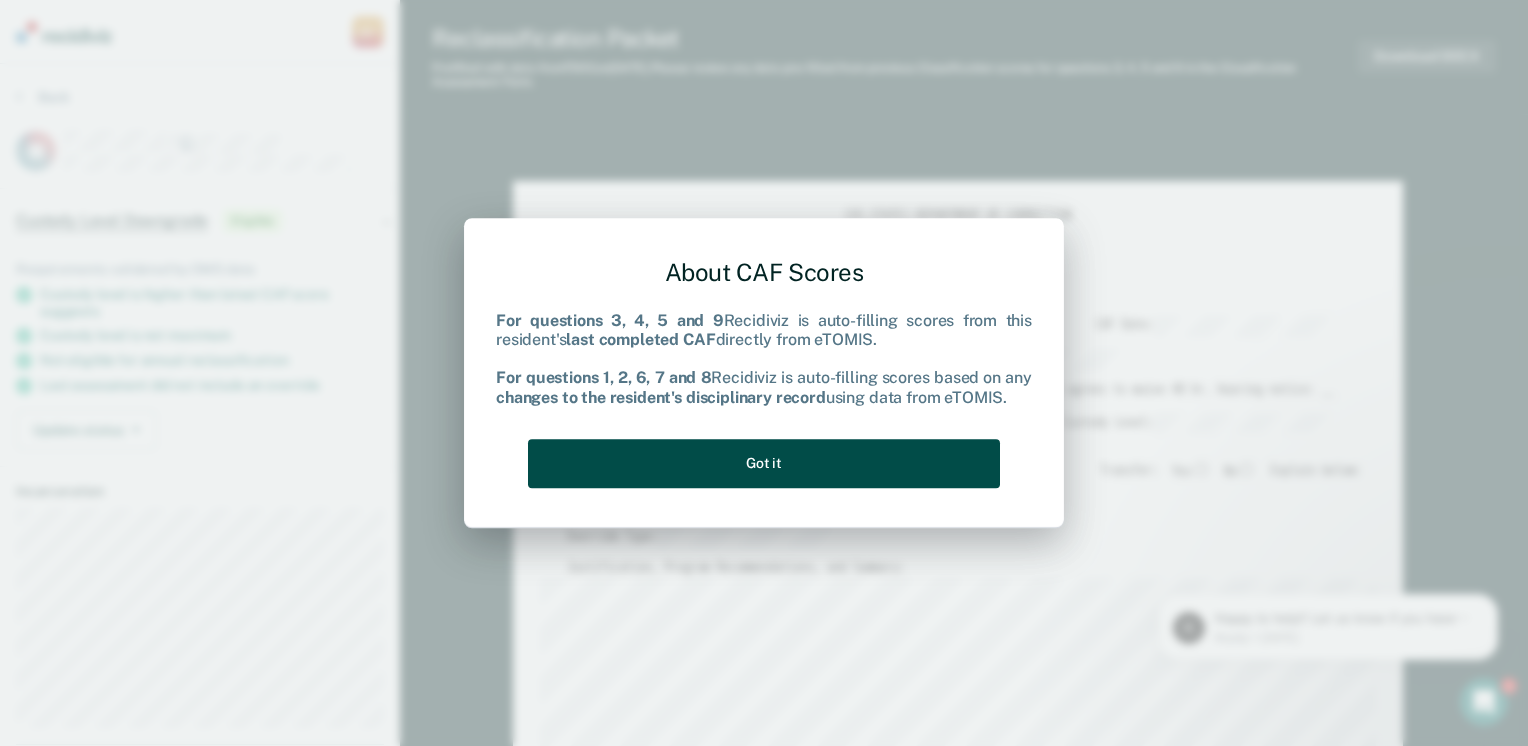 click on "Got it" at bounding box center (764, 463) 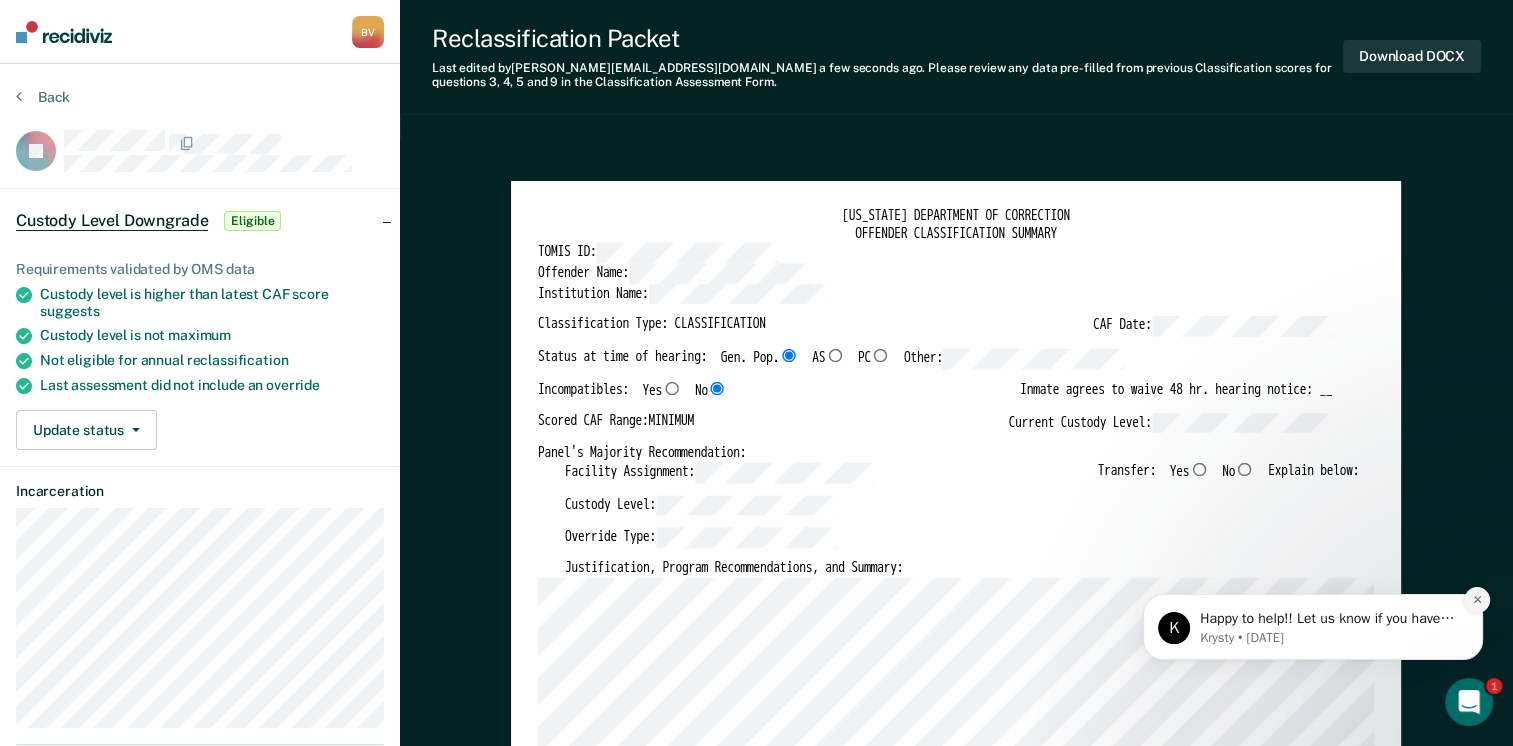 click 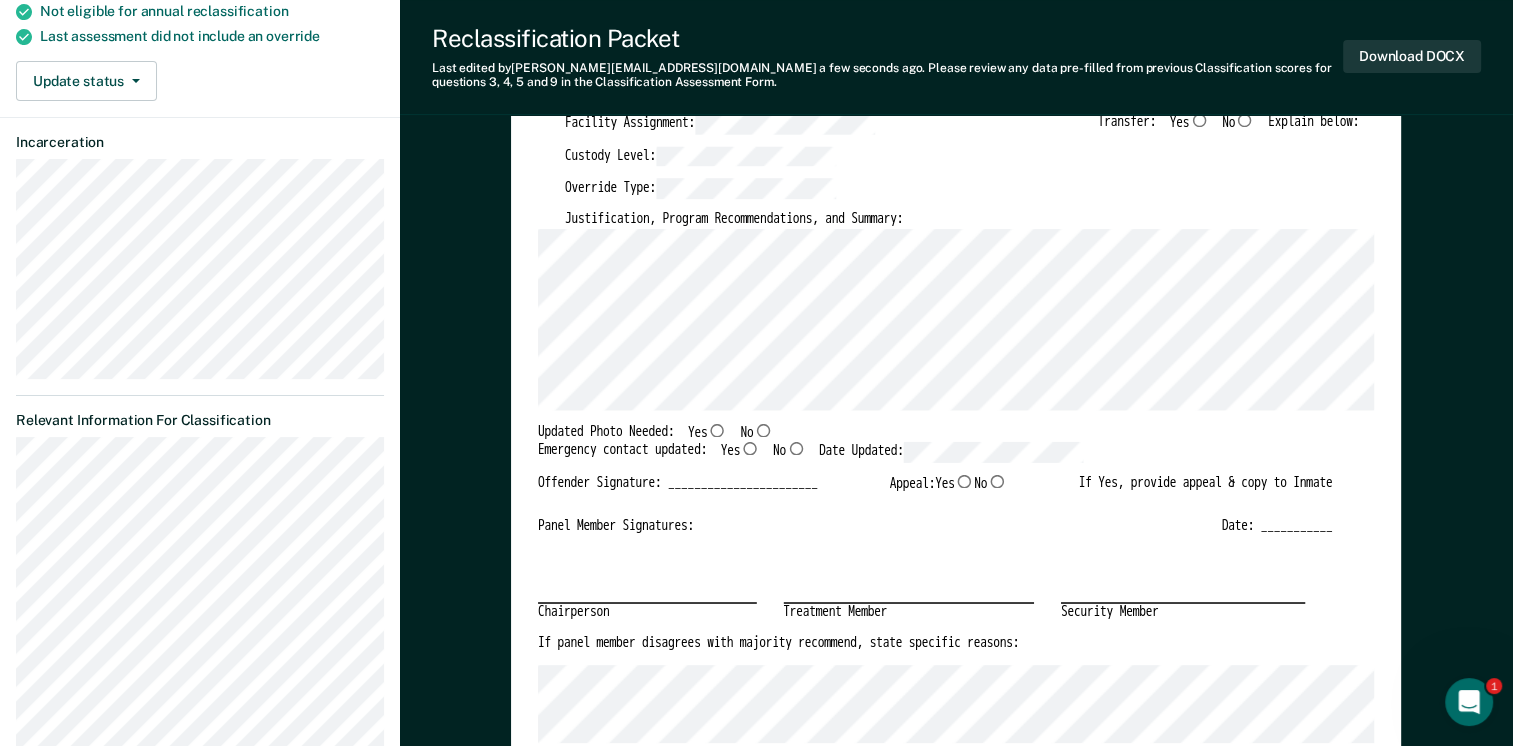 scroll, scrollTop: 400, scrollLeft: 0, axis: vertical 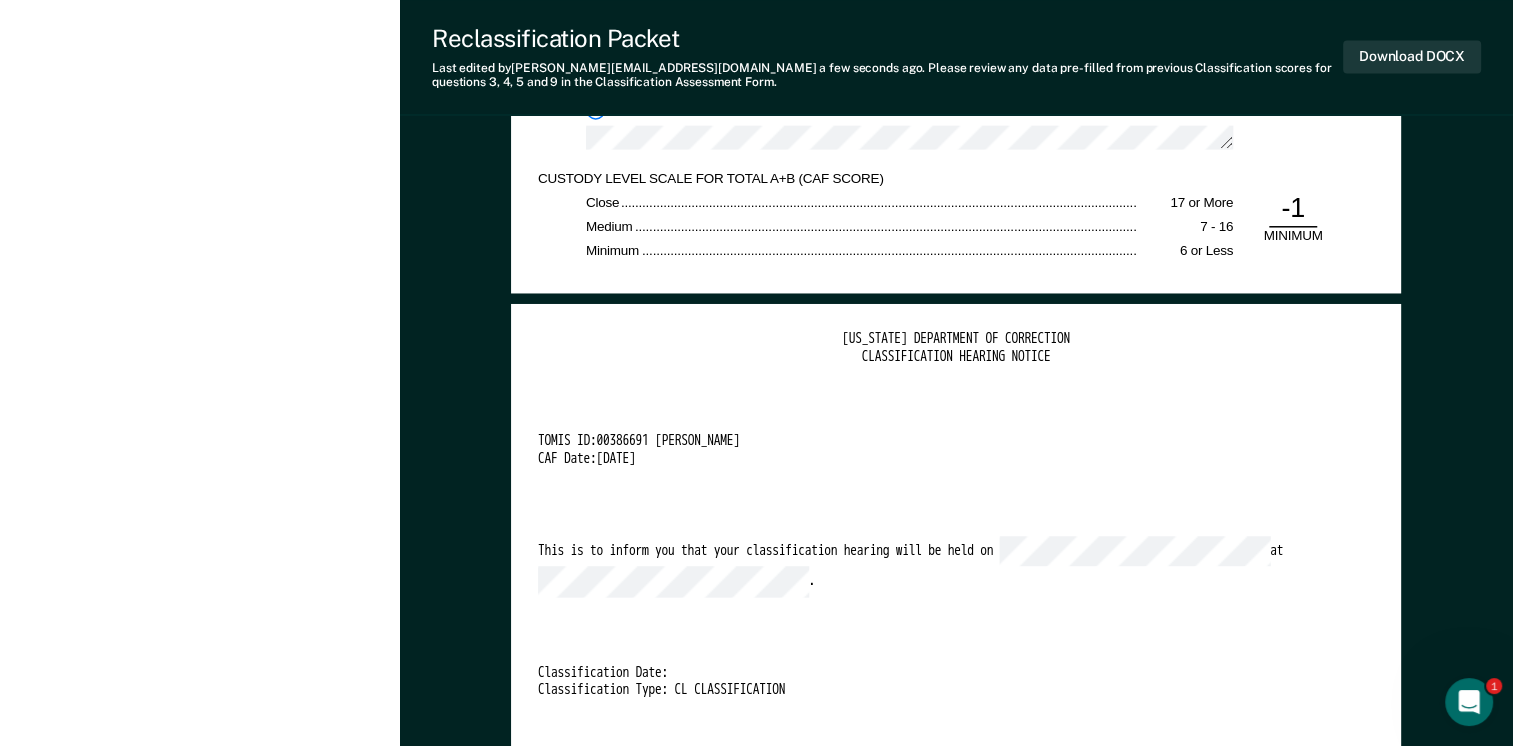 click on "TENNESSEE DEPARTMENT OF CORRECTION CLASSIFICATION HEARING NOTICE TOMIS ID:  00386691   Jerry Dunlap CAF Date:  7/15/25 This is to inform you that your classification hearing will be held on    at   . Classification Date: Classification Type: CL CLASSIFICATION x" at bounding box center (956, 557) 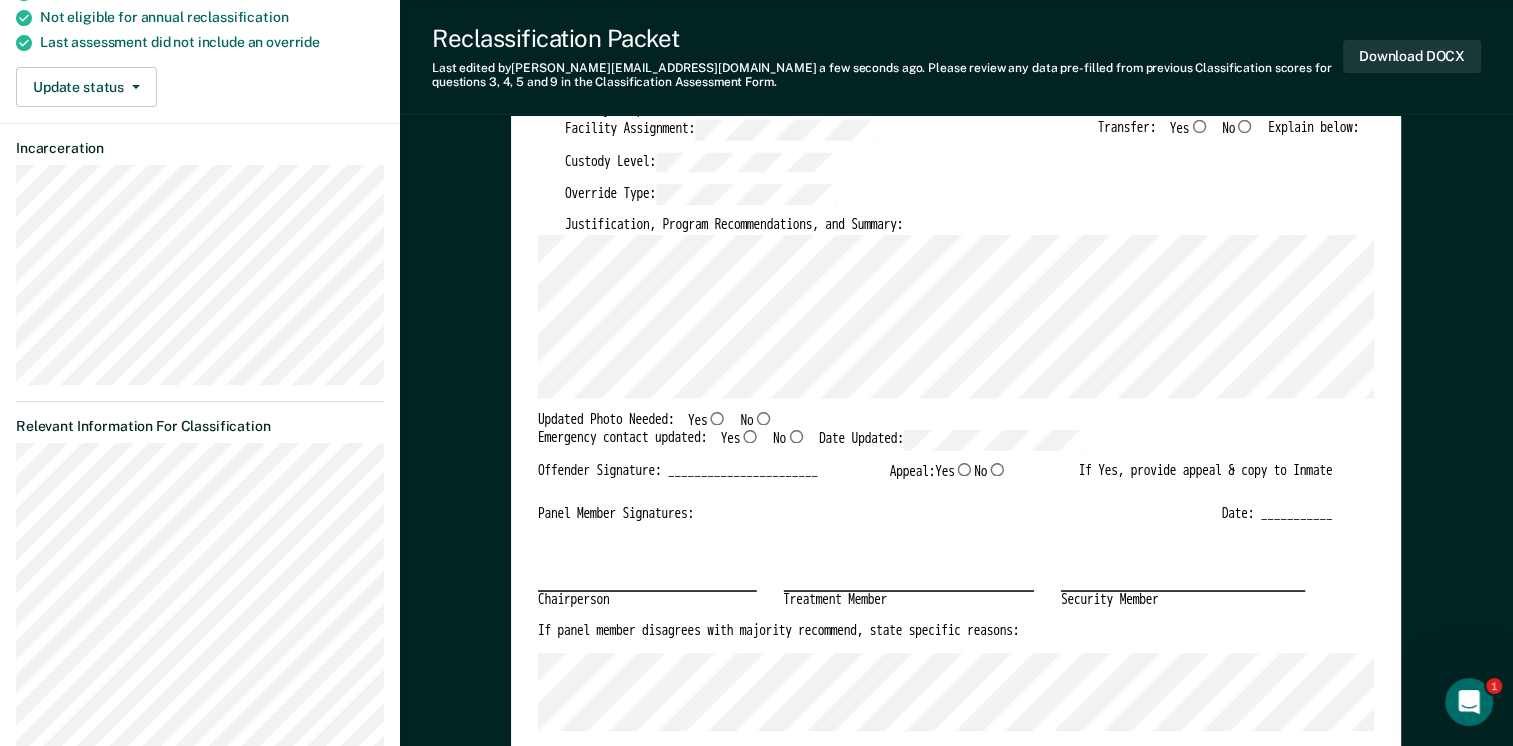 scroll, scrollTop: 100, scrollLeft: 0, axis: vertical 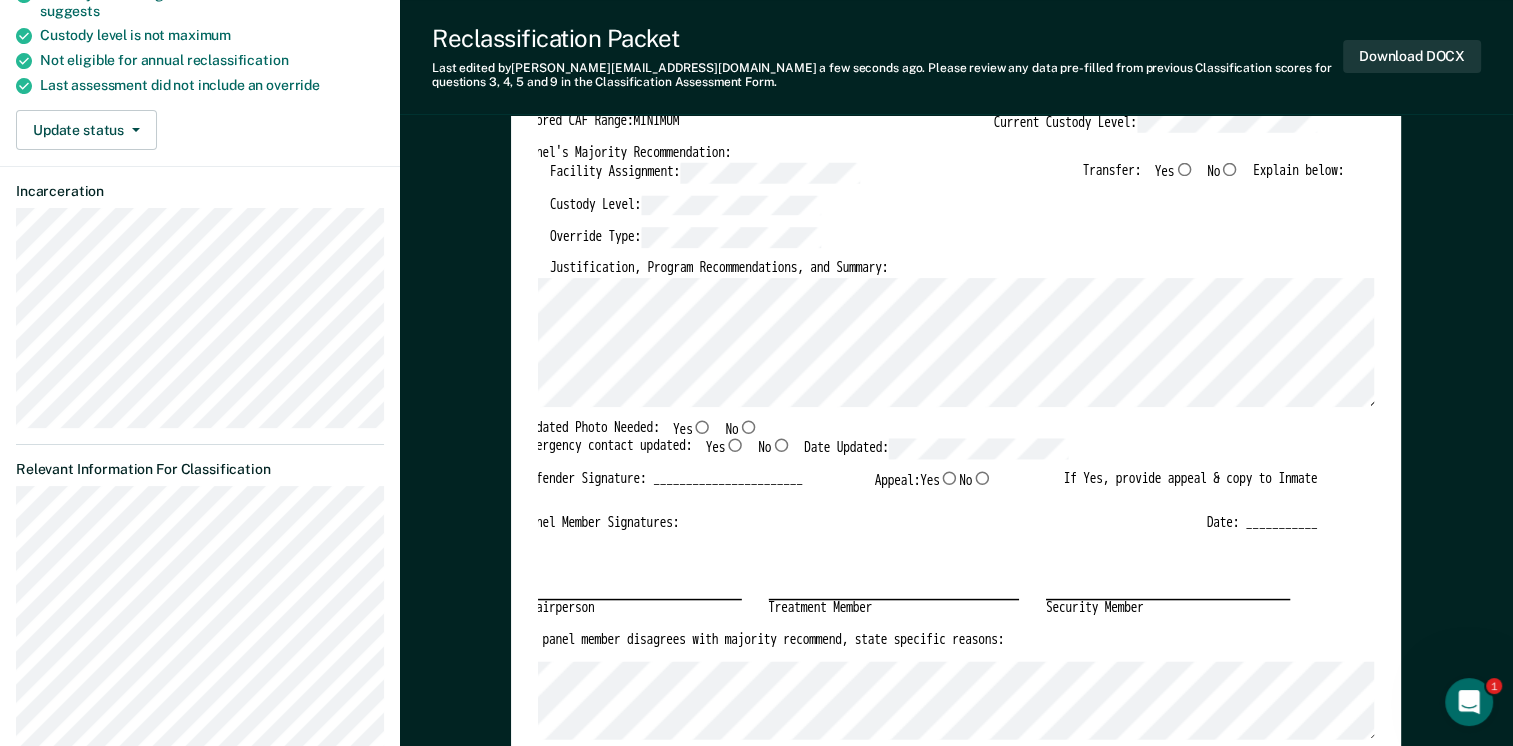 click on "No" at bounding box center (748, 425) 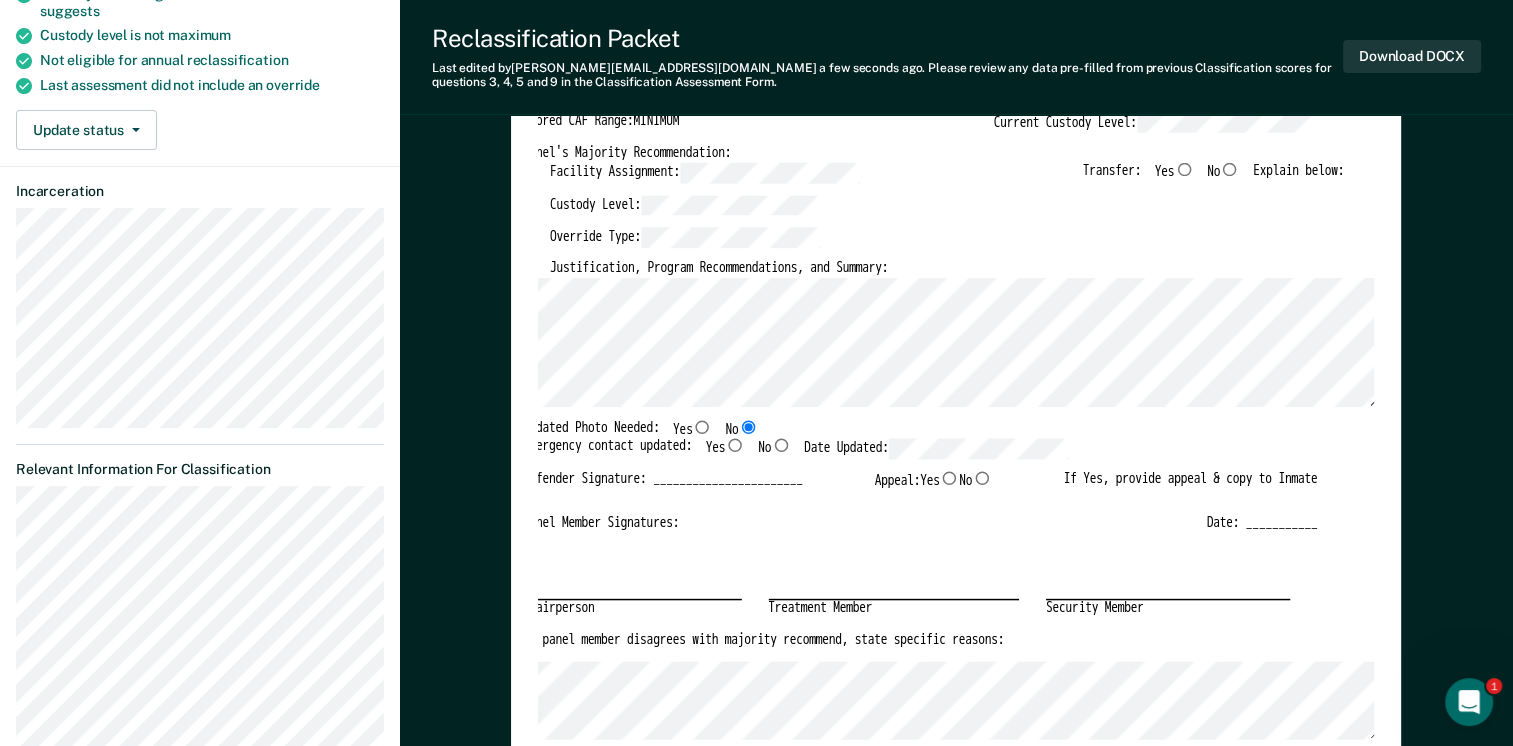 type on "x" 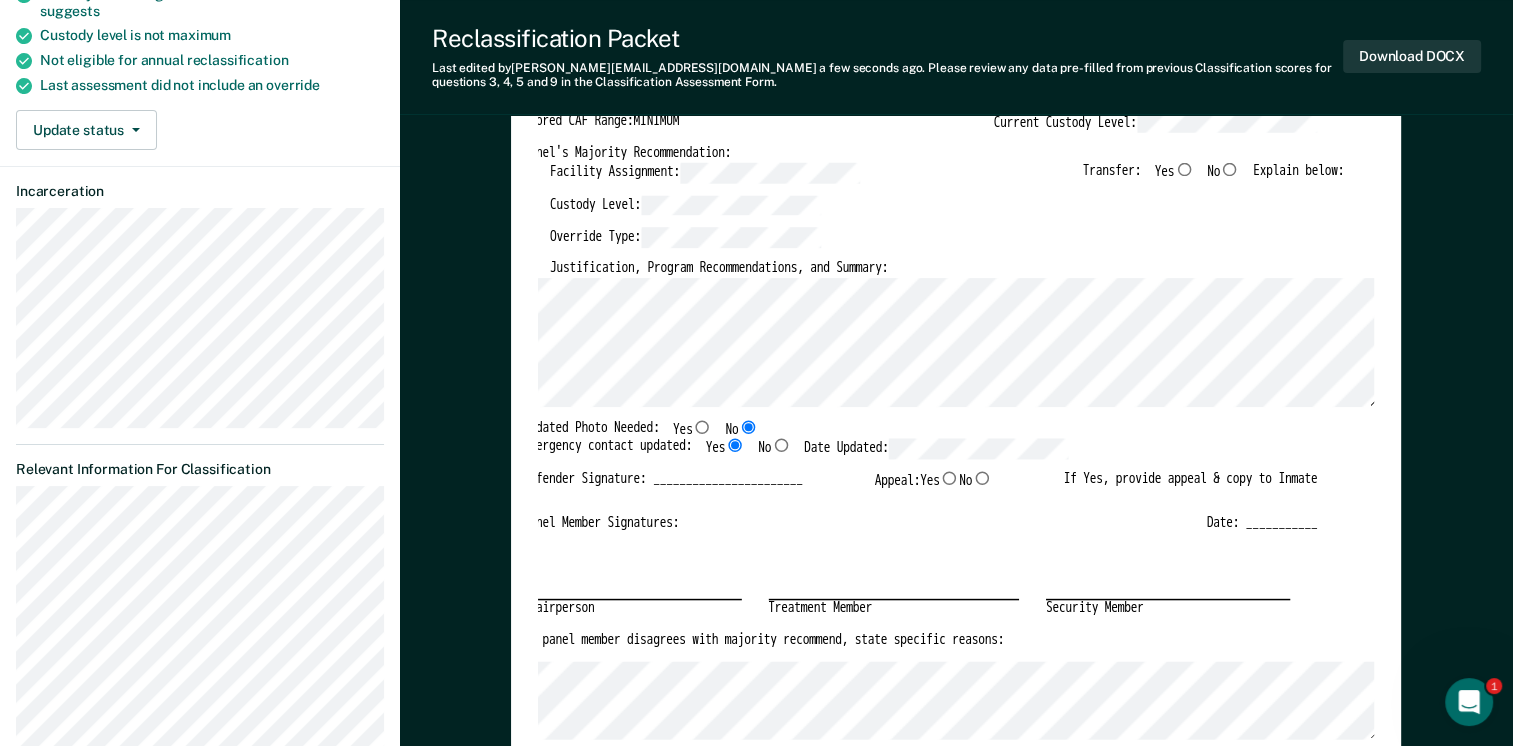 type on "x" 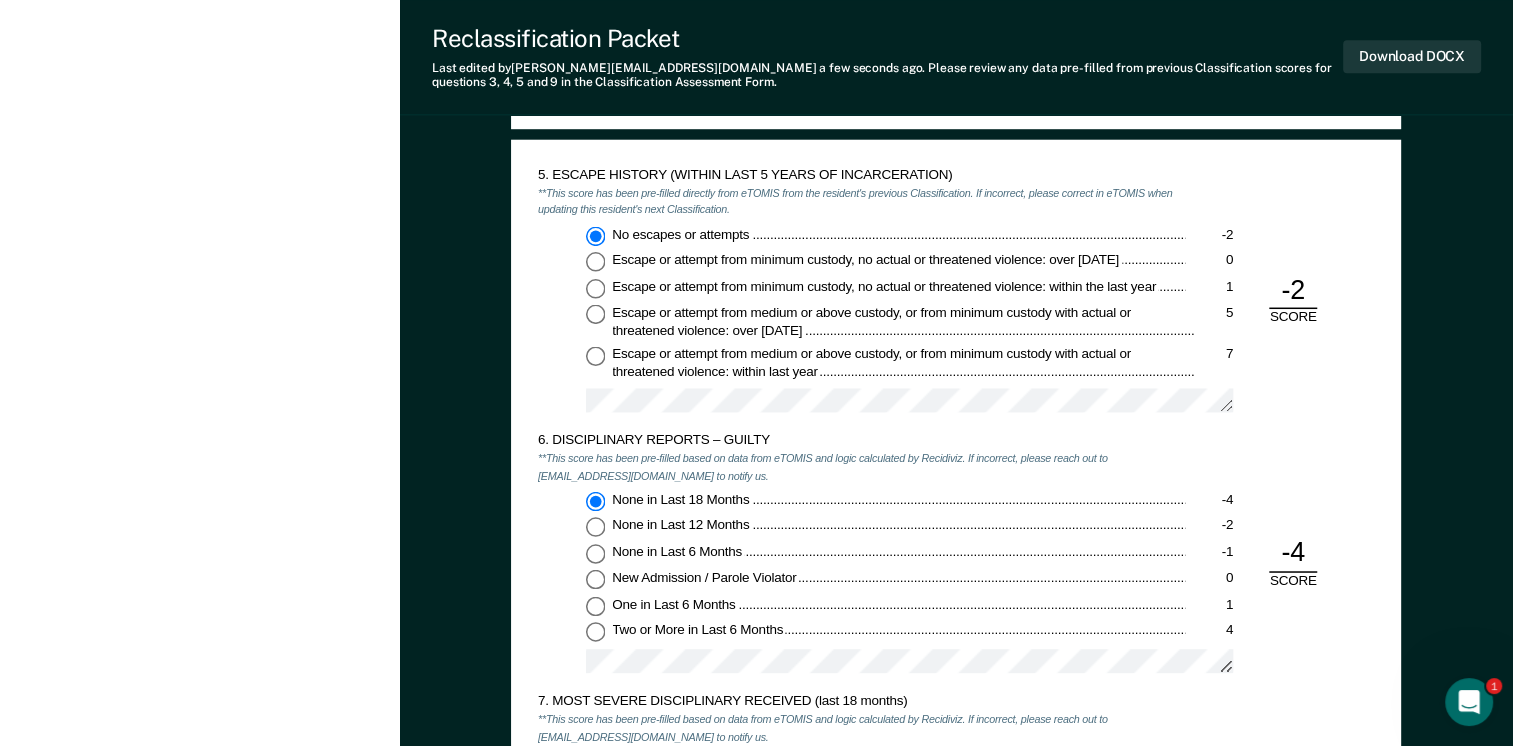 scroll, scrollTop: 2400, scrollLeft: 0, axis: vertical 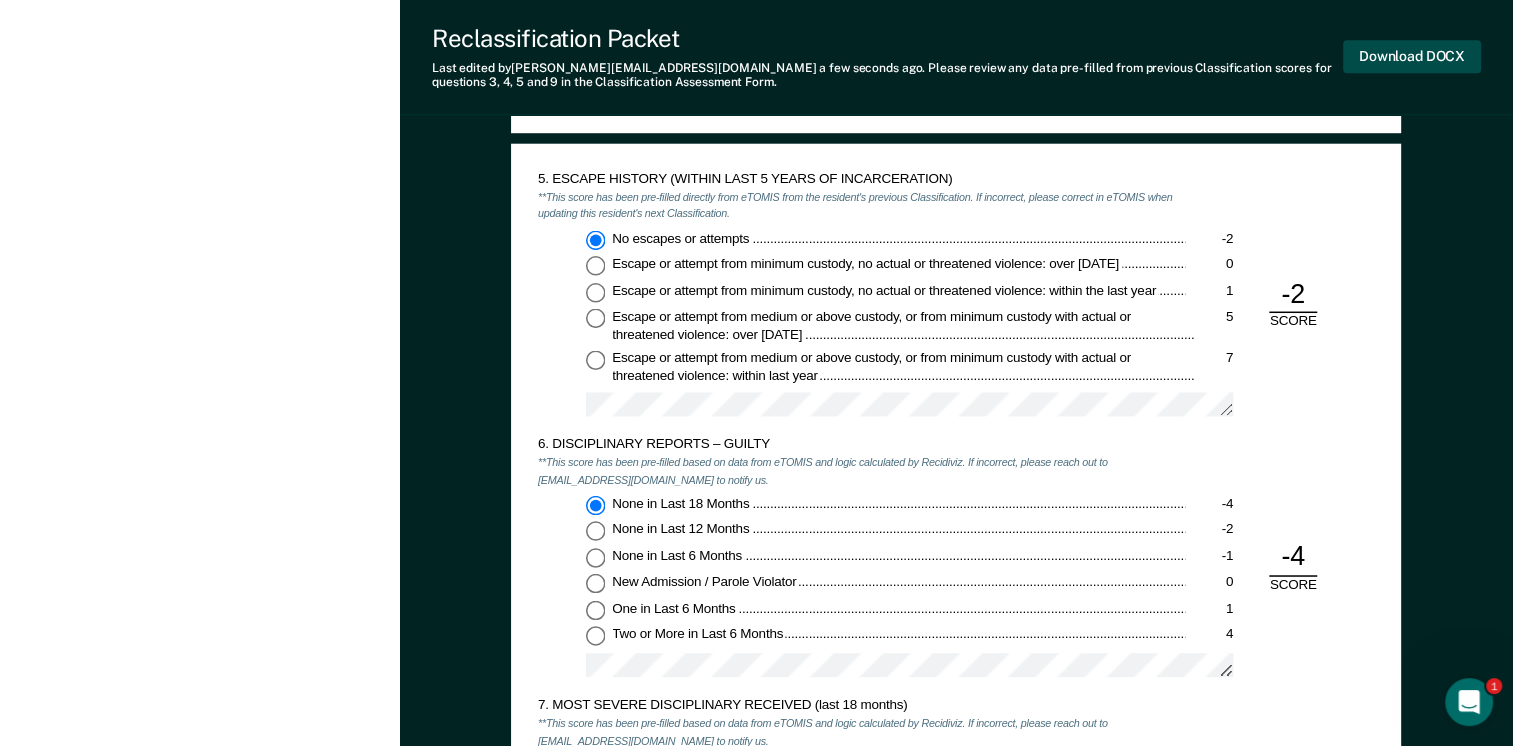 click on "Download DOCX" at bounding box center [1412, 56] 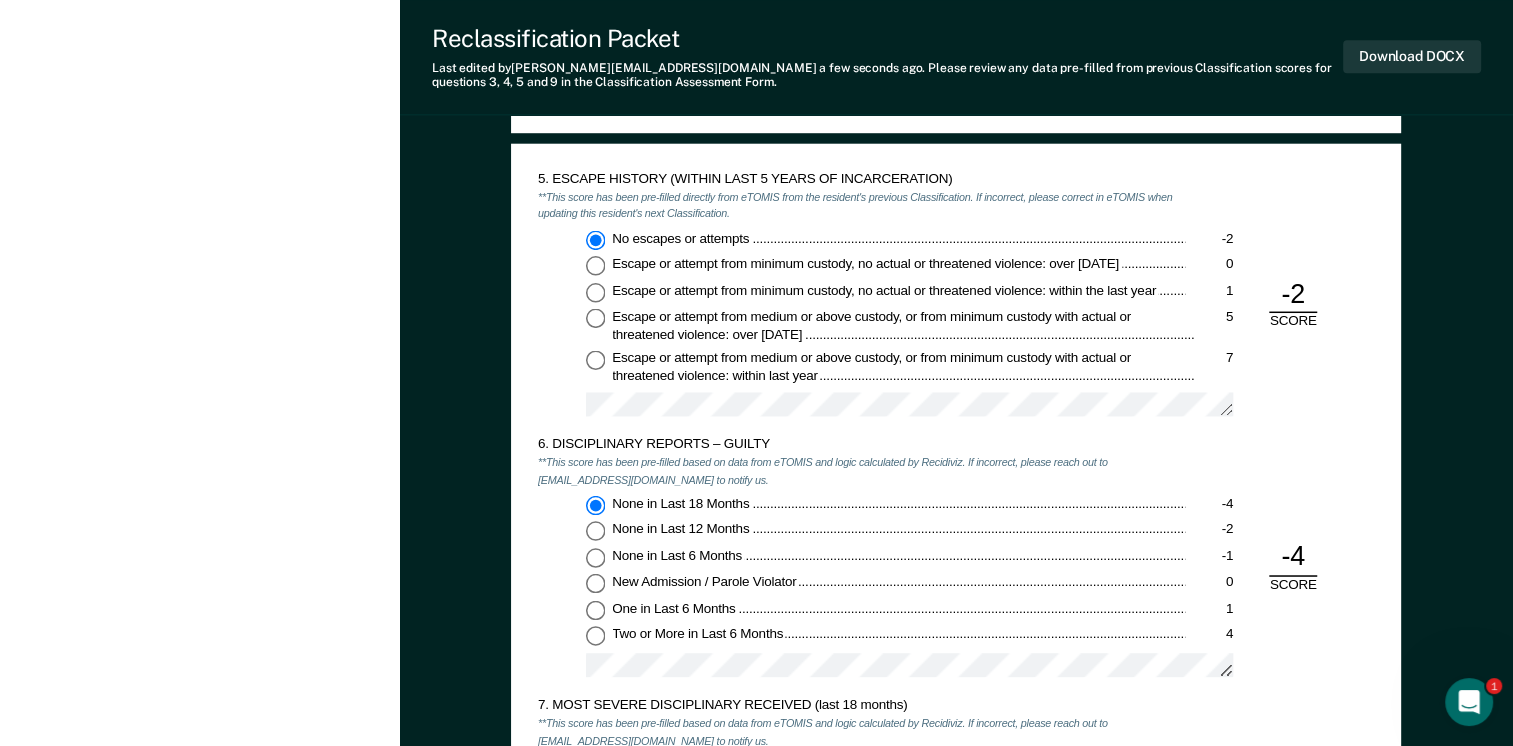 scroll, scrollTop: 0, scrollLeft: 4, axis: horizontal 